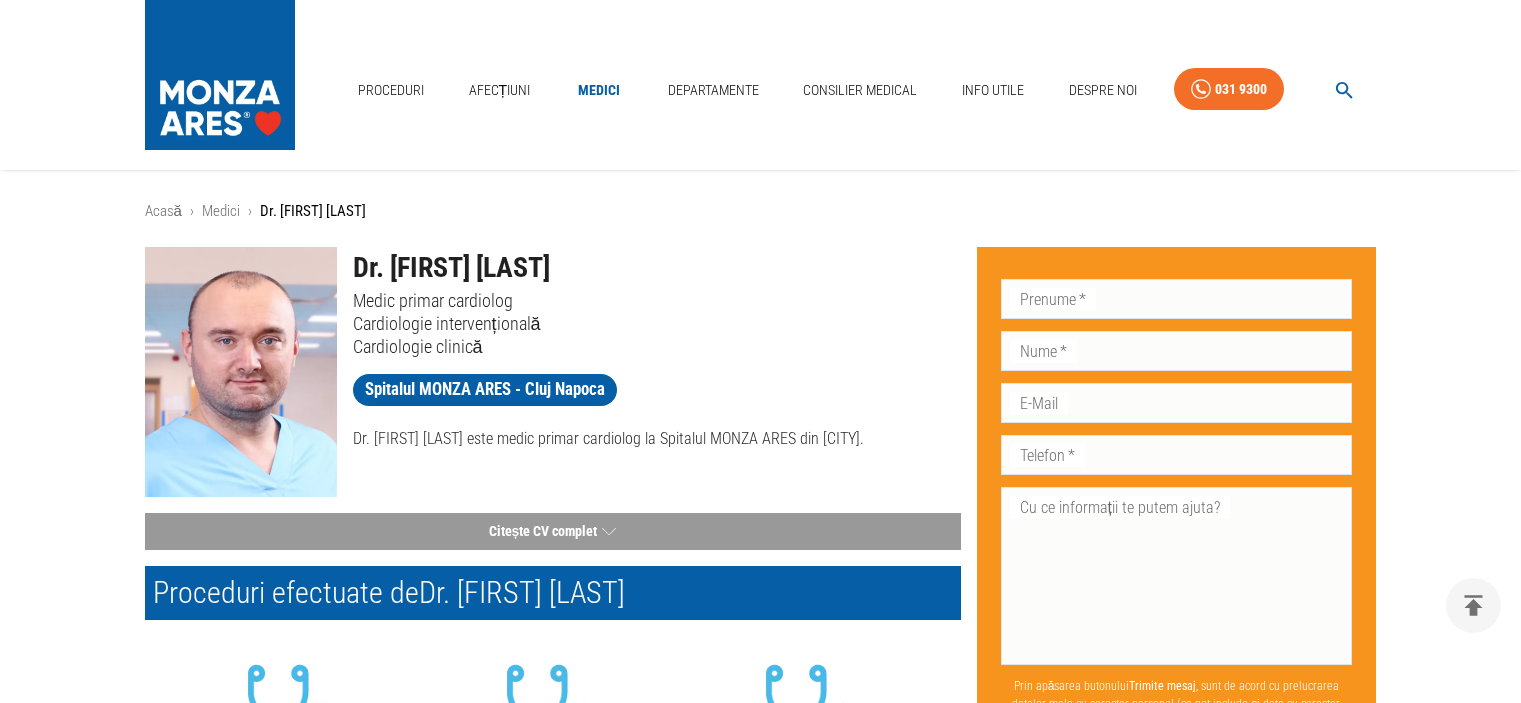 scroll, scrollTop: 785, scrollLeft: 0, axis: vertical 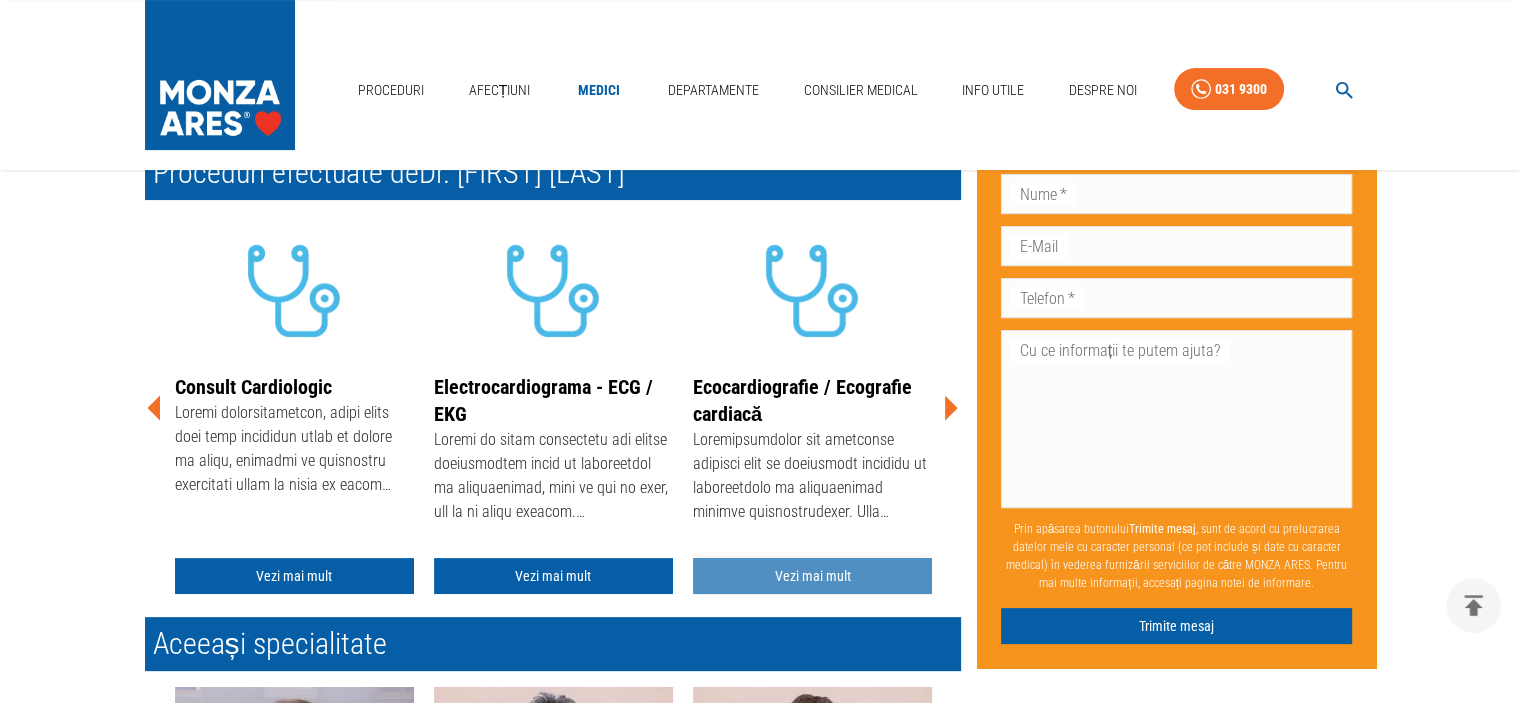click on "Vezi mai mult" at bounding box center (812, 576) 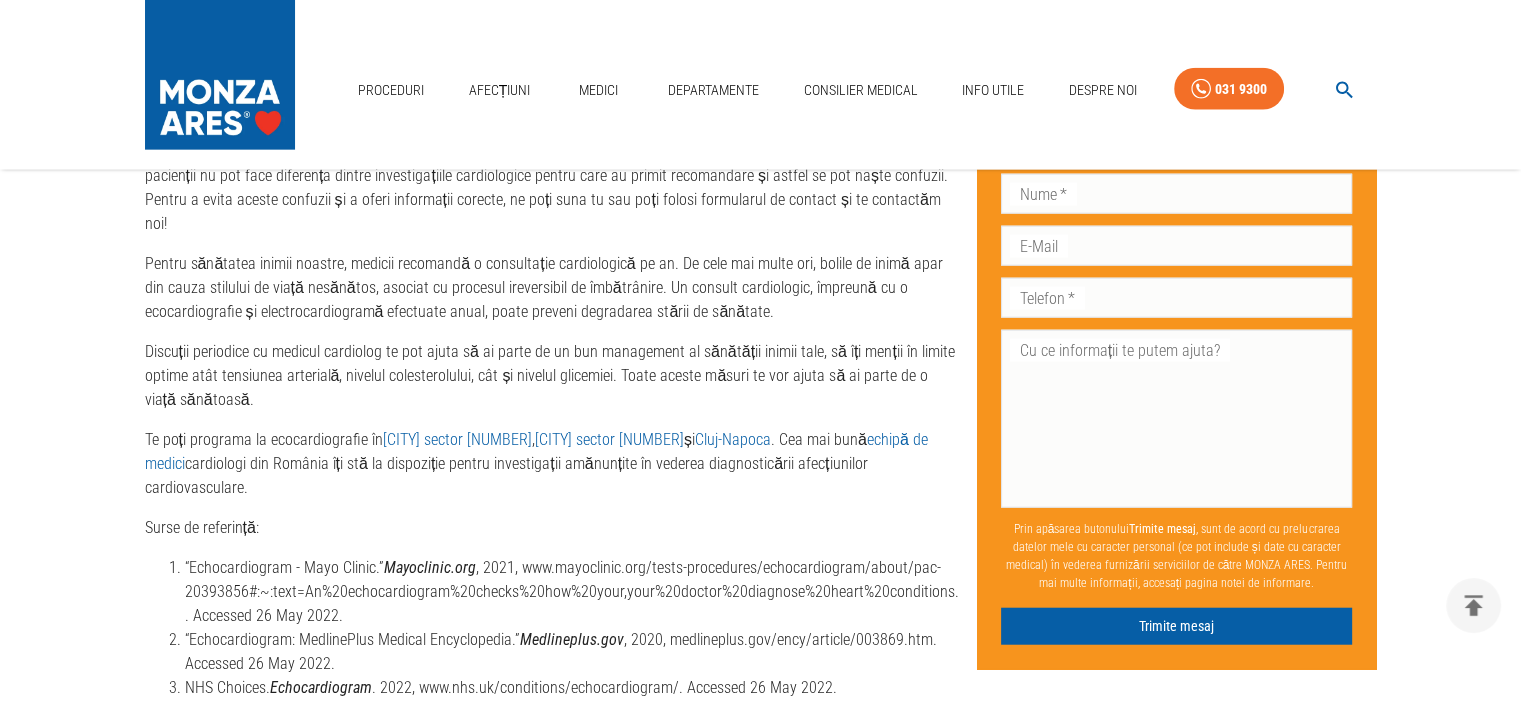 scroll, scrollTop: 4811, scrollLeft: 0, axis: vertical 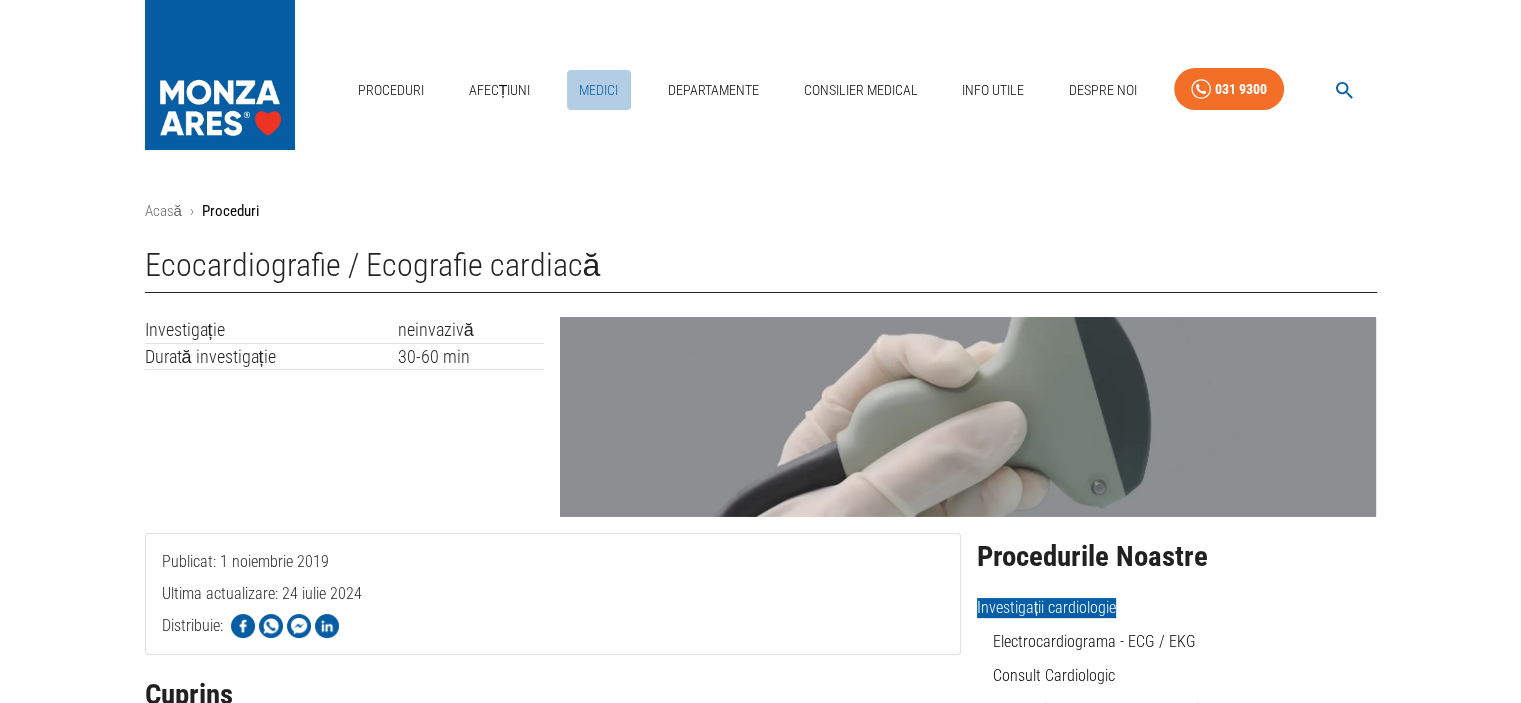 click on "Medici" at bounding box center (599, 90) 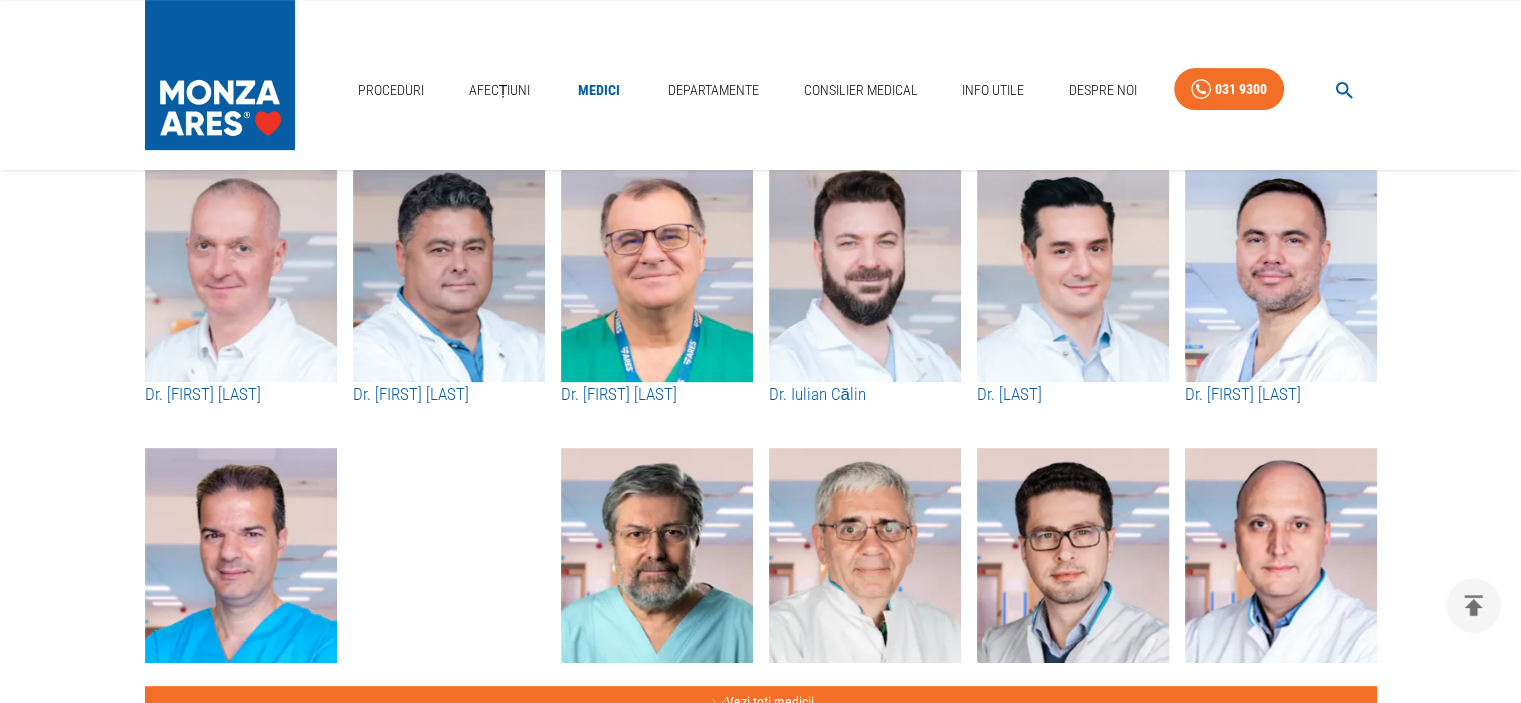 scroll, scrollTop: 822, scrollLeft: 0, axis: vertical 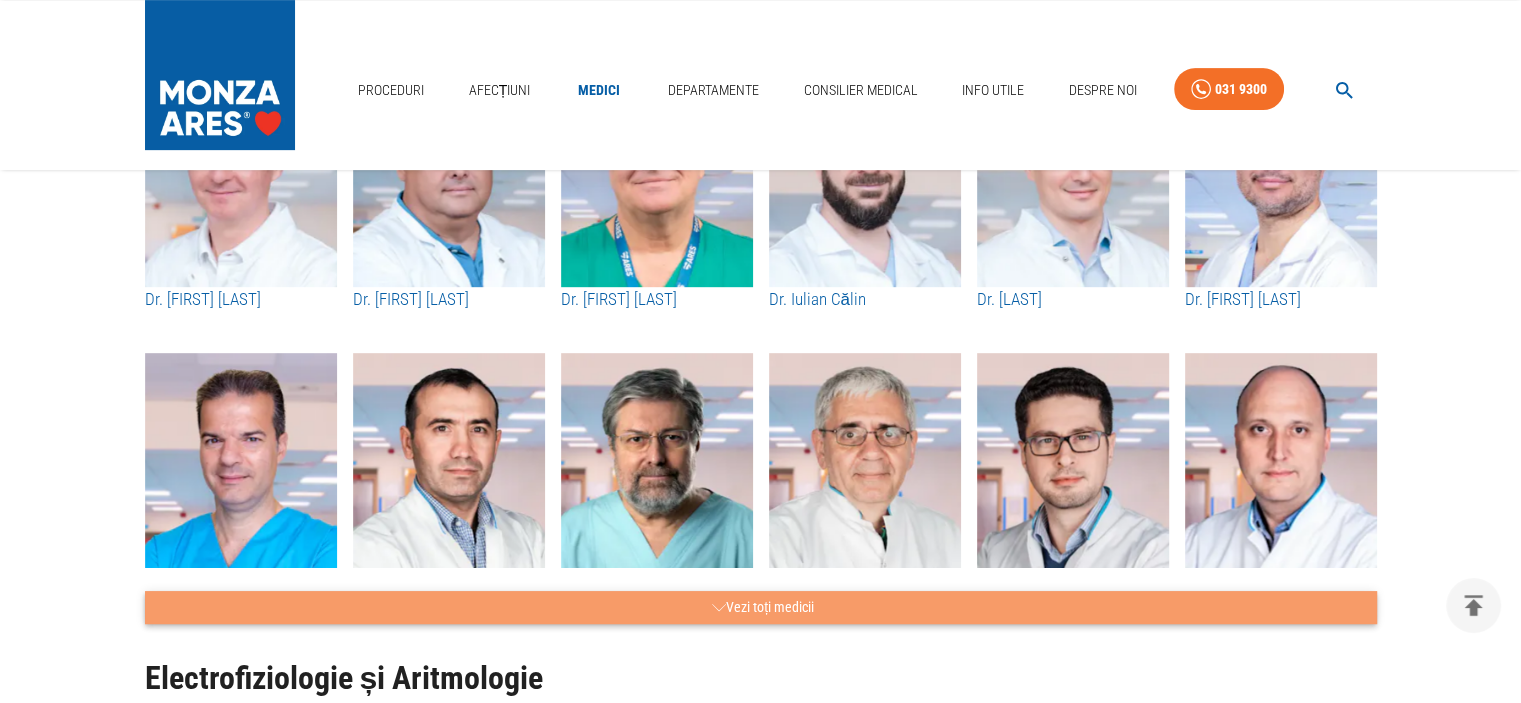 click on "Vezi toți medicii" at bounding box center (761, 607) 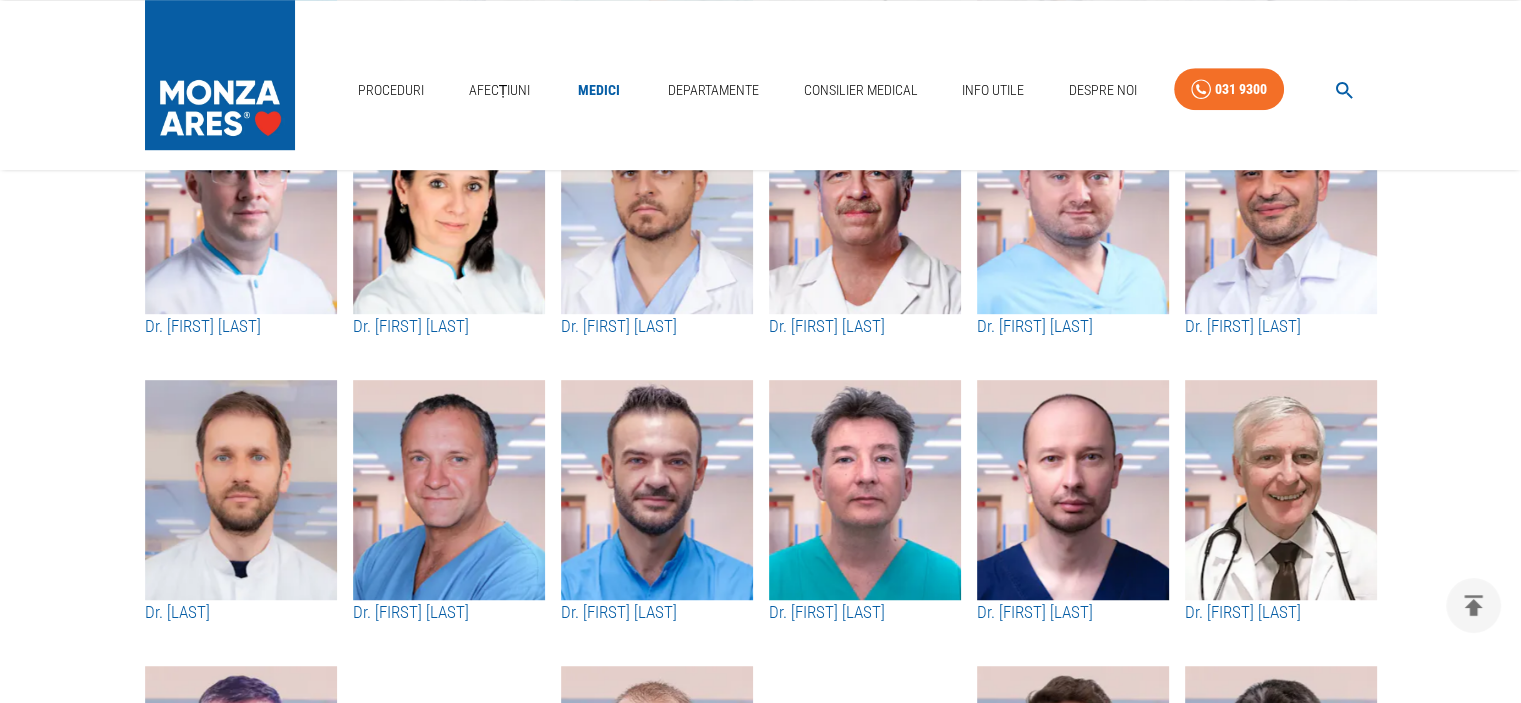 scroll, scrollTop: 1304, scrollLeft: 0, axis: vertical 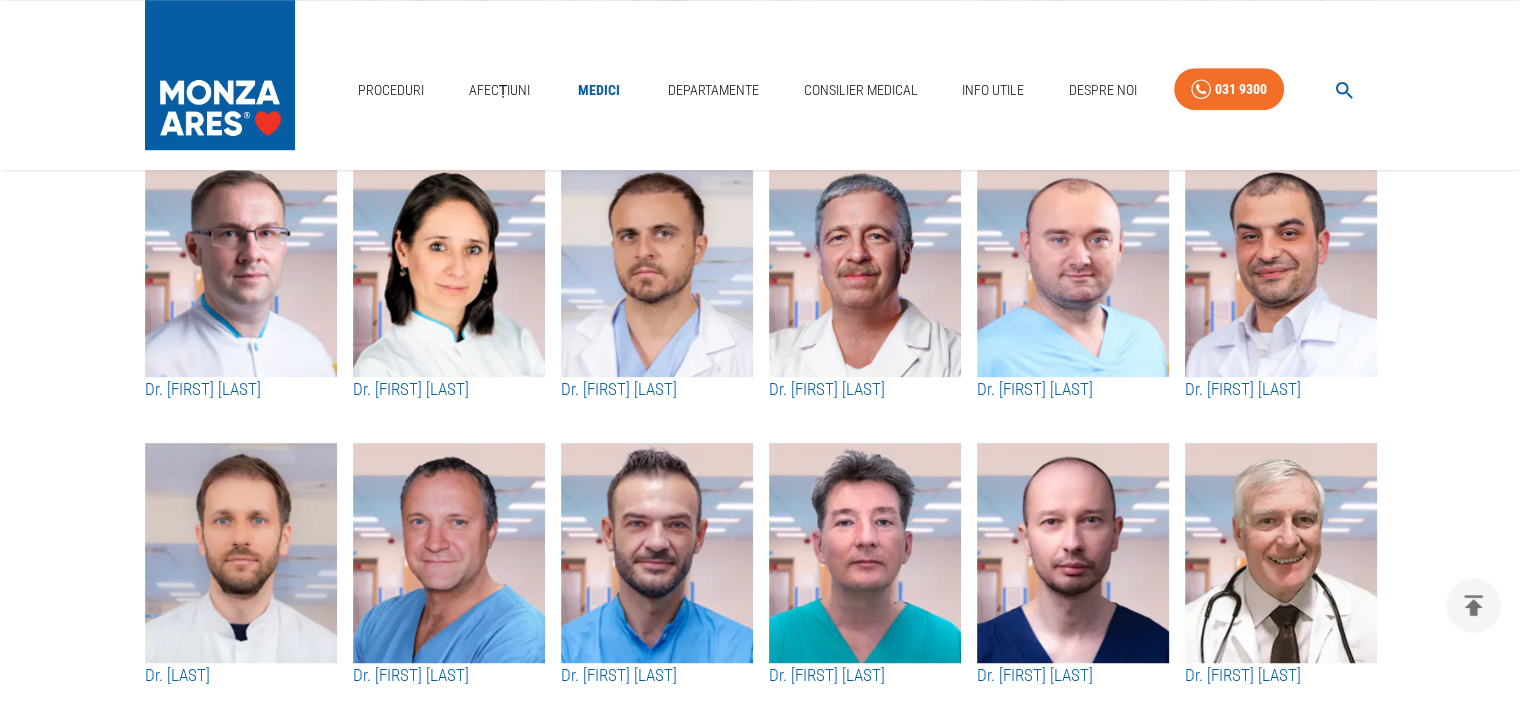 click at bounding box center [1073, 267] 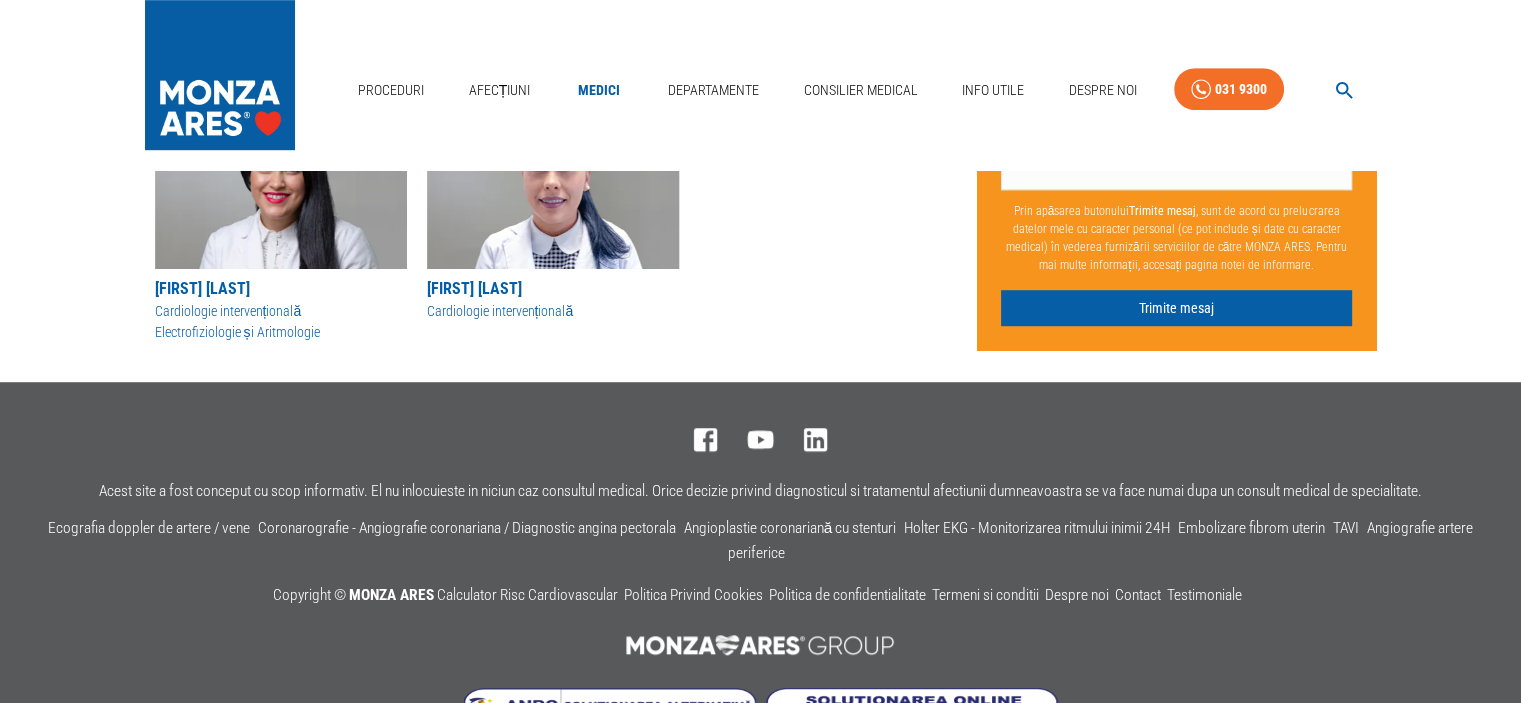 scroll, scrollTop: 0, scrollLeft: 0, axis: both 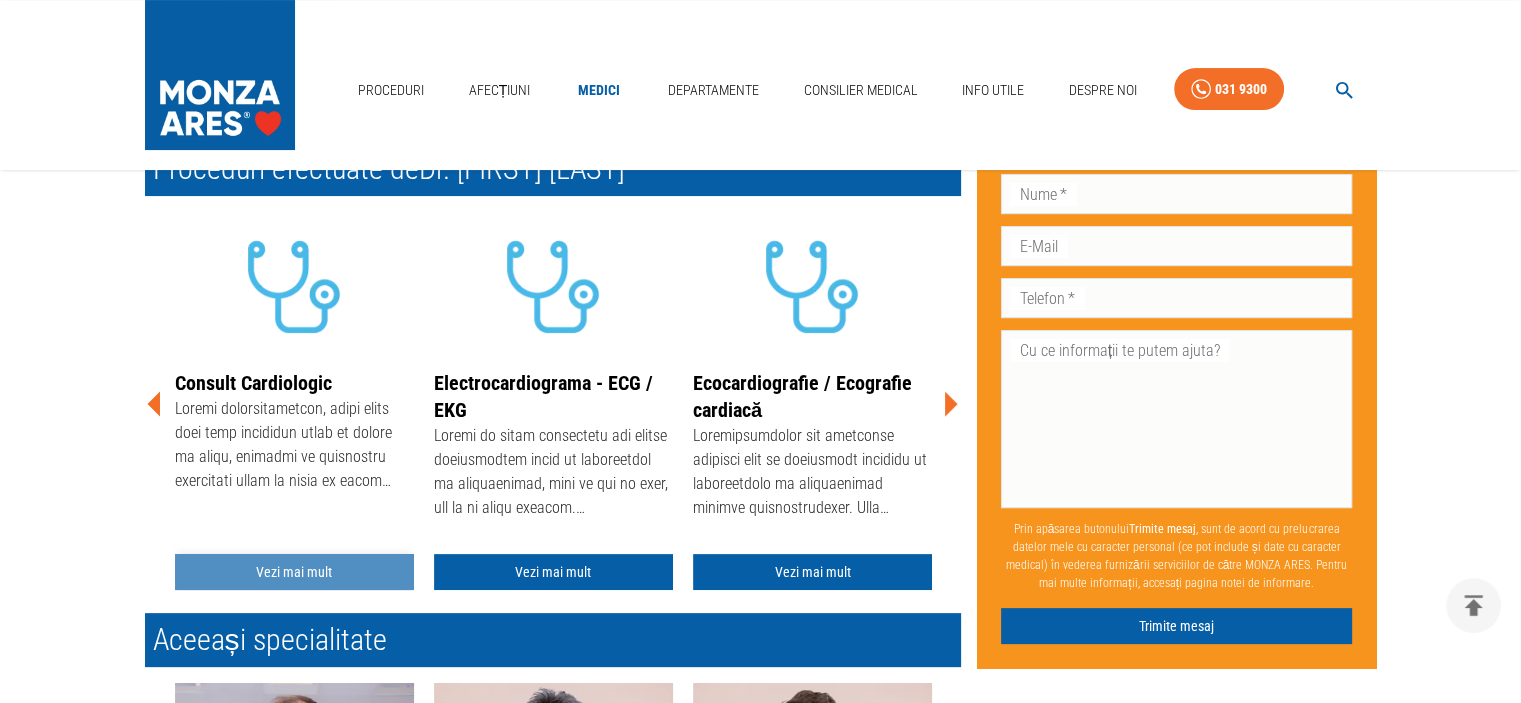 click on "Vezi mai mult" at bounding box center (294, 572) 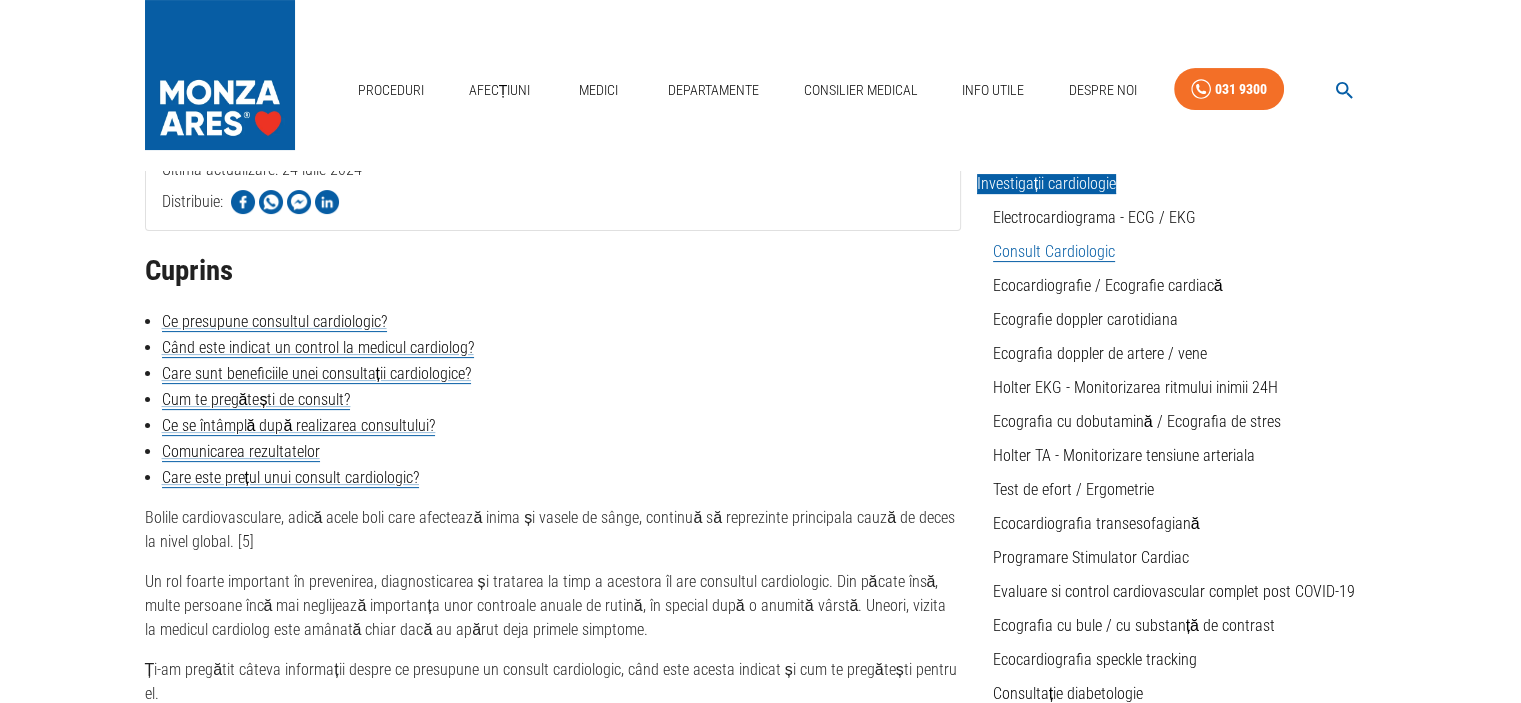 scroll, scrollTop: 0, scrollLeft: 0, axis: both 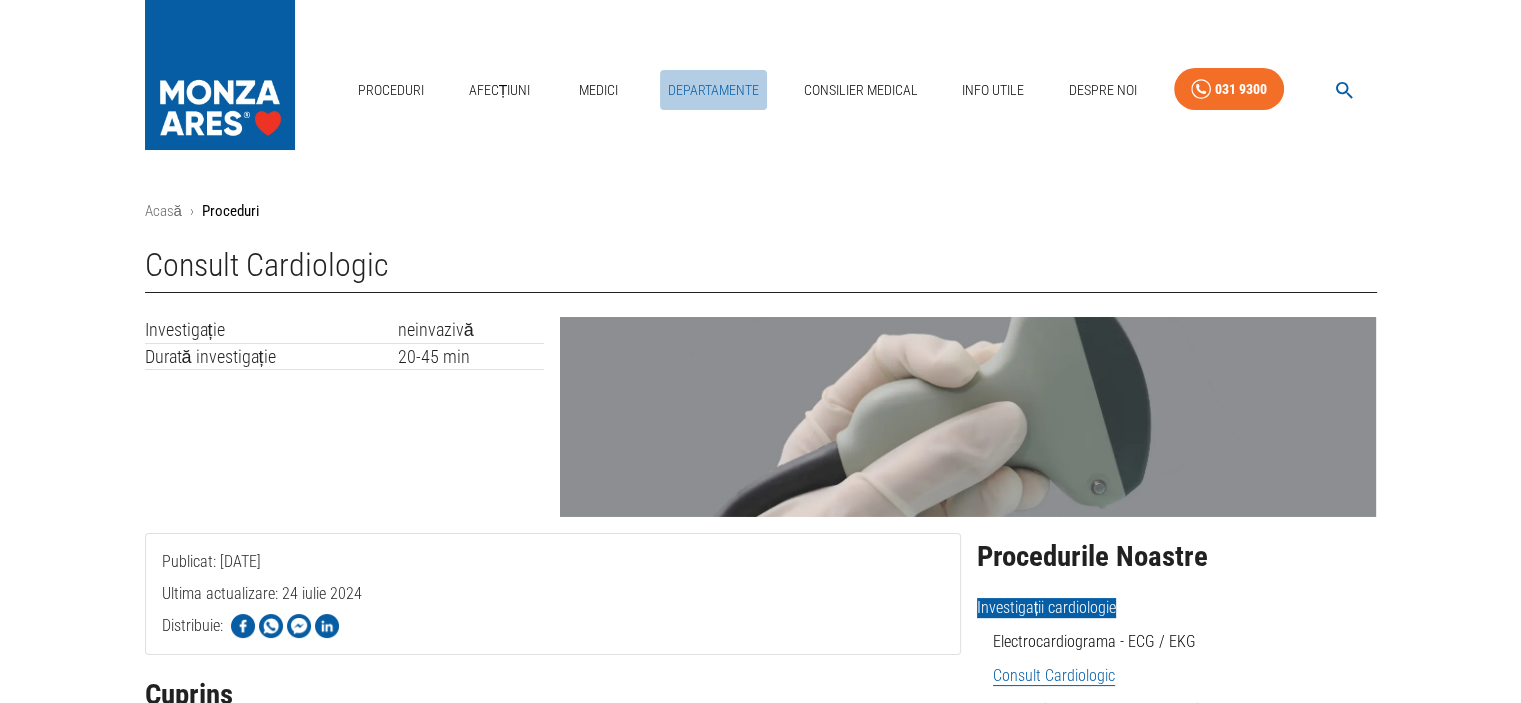 click on "Departamente" at bounding box center [713, 90] 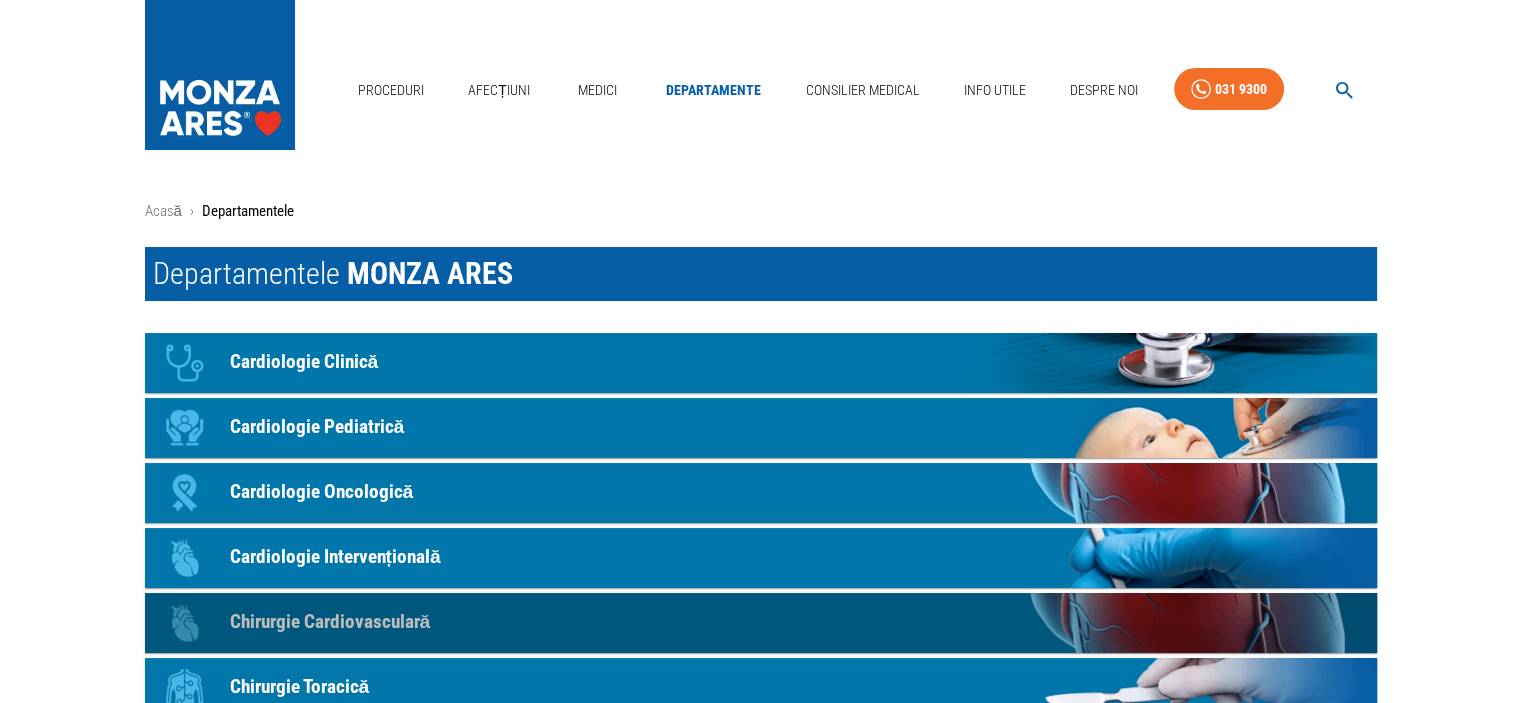 click on "Chirurgie Cardiovasculară" at bounding box center [330, 622] 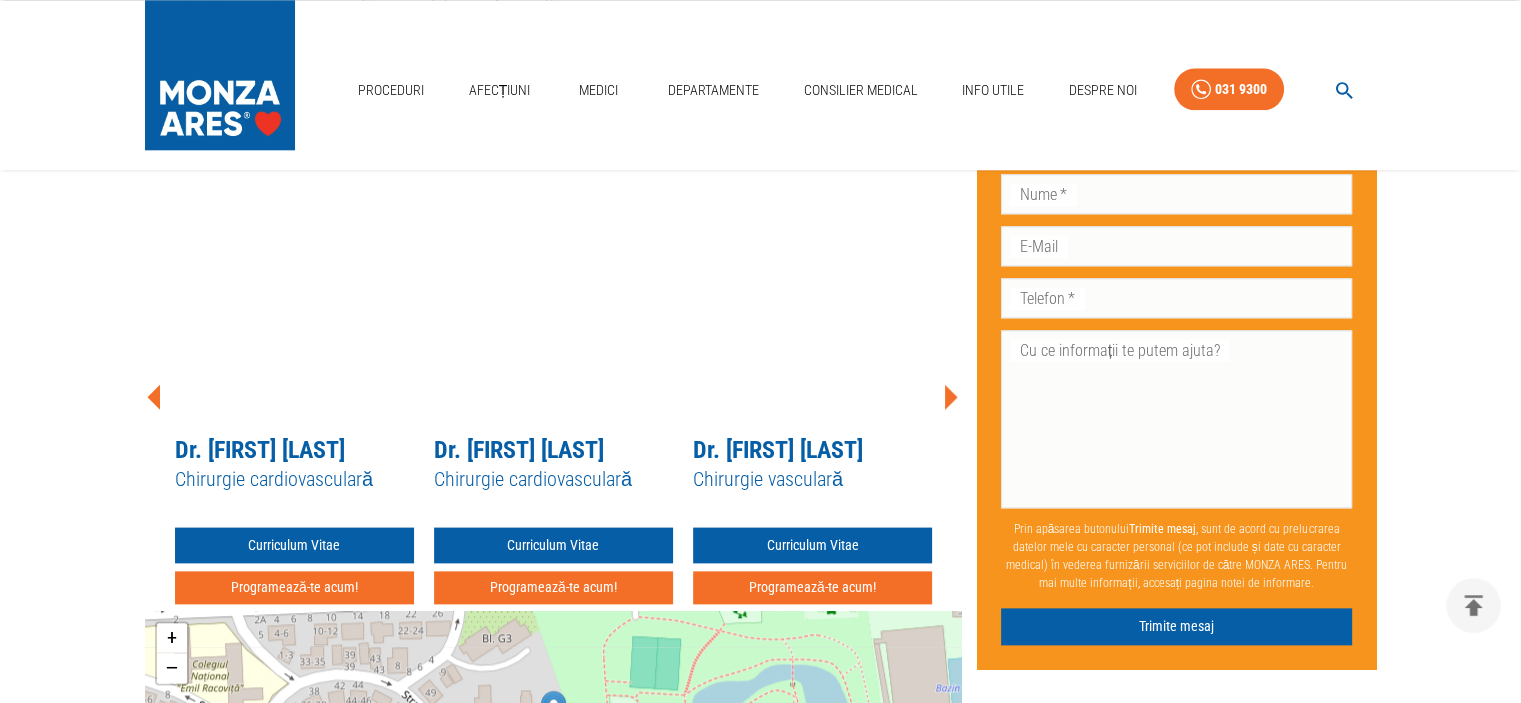 scroll, scrollTop: 2261, scrollLeft: 0, axis: vertical 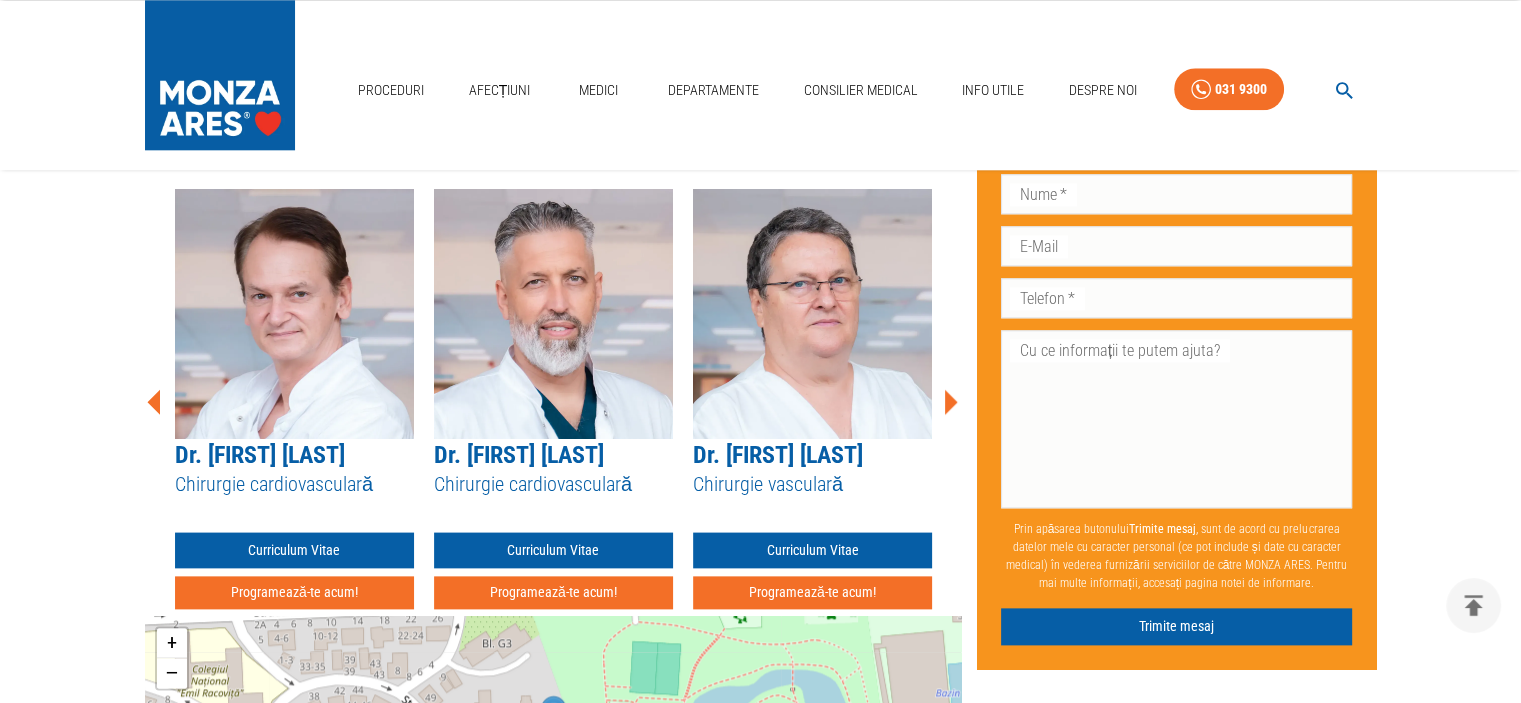 click 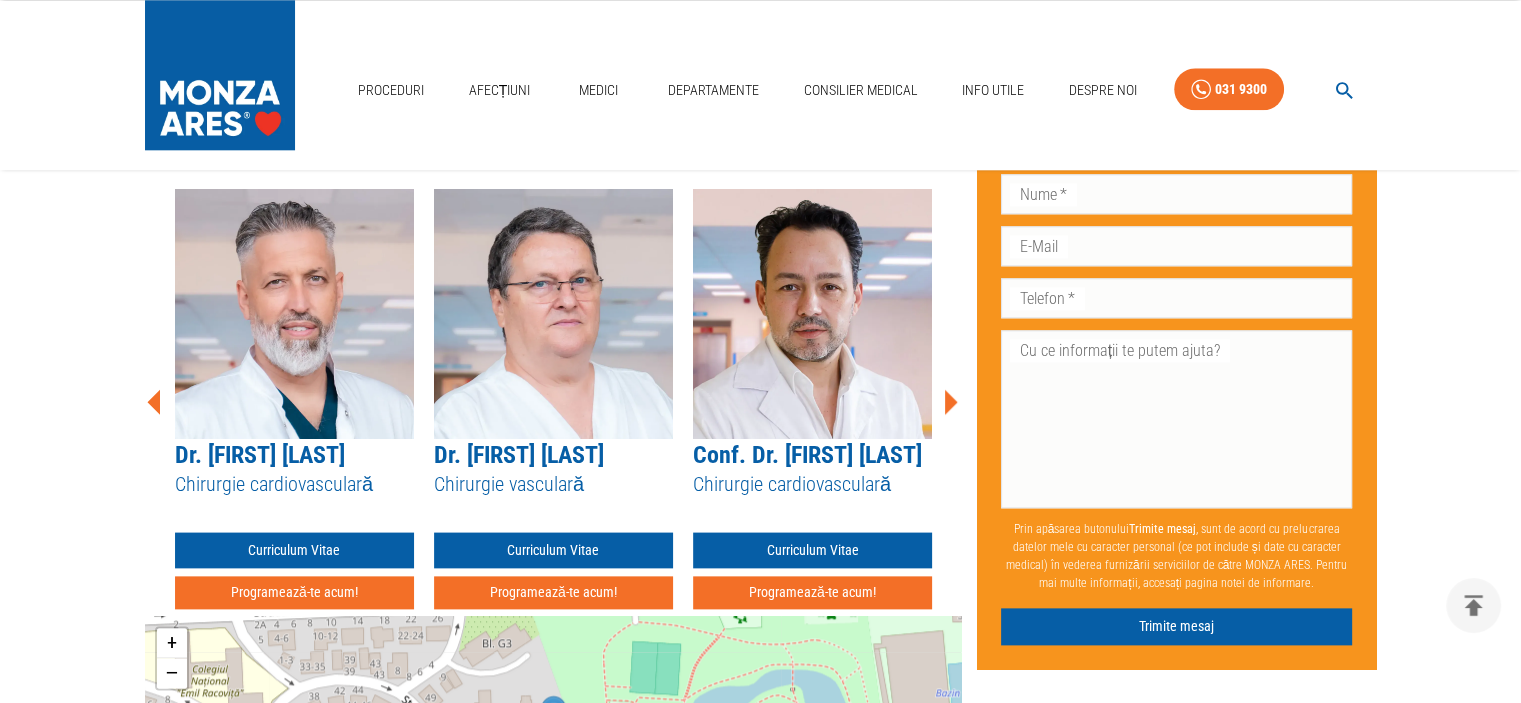 click 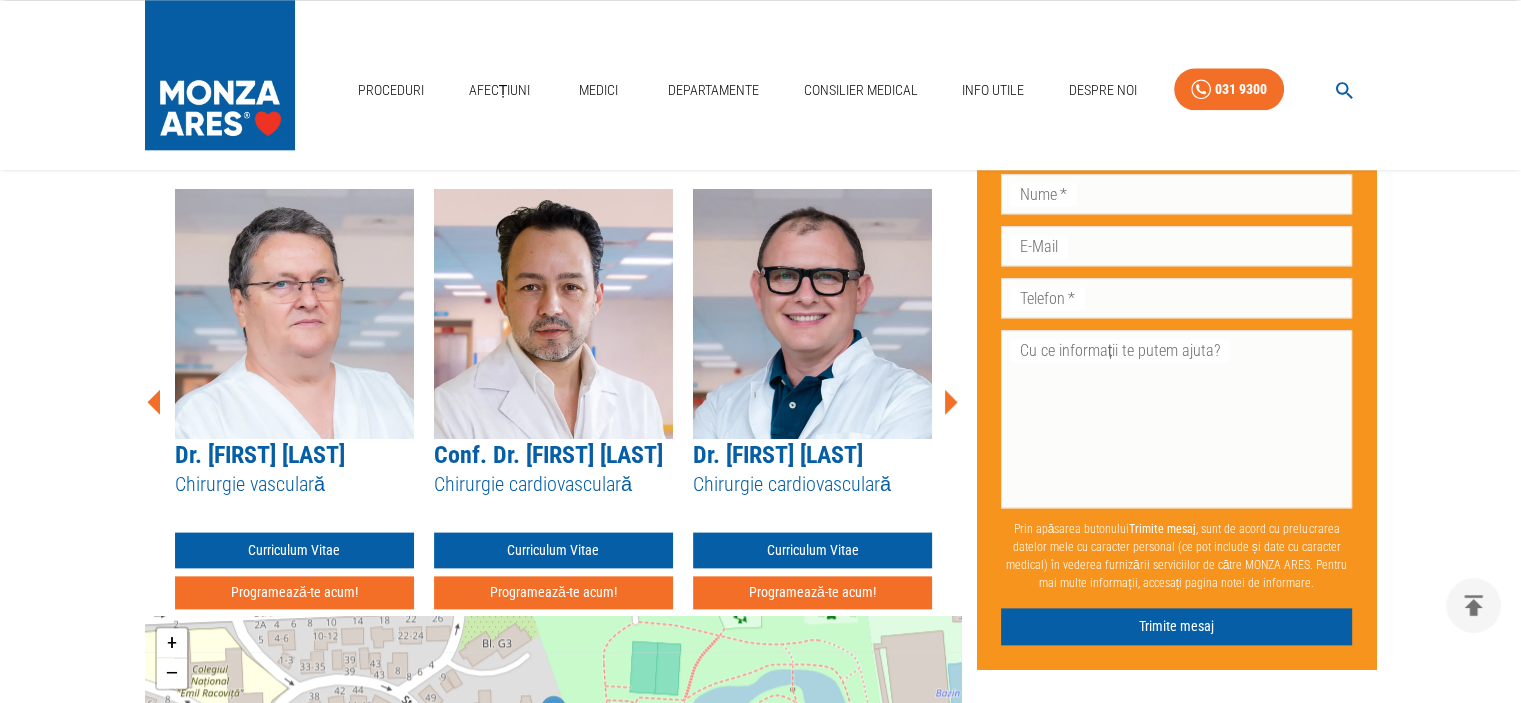 click 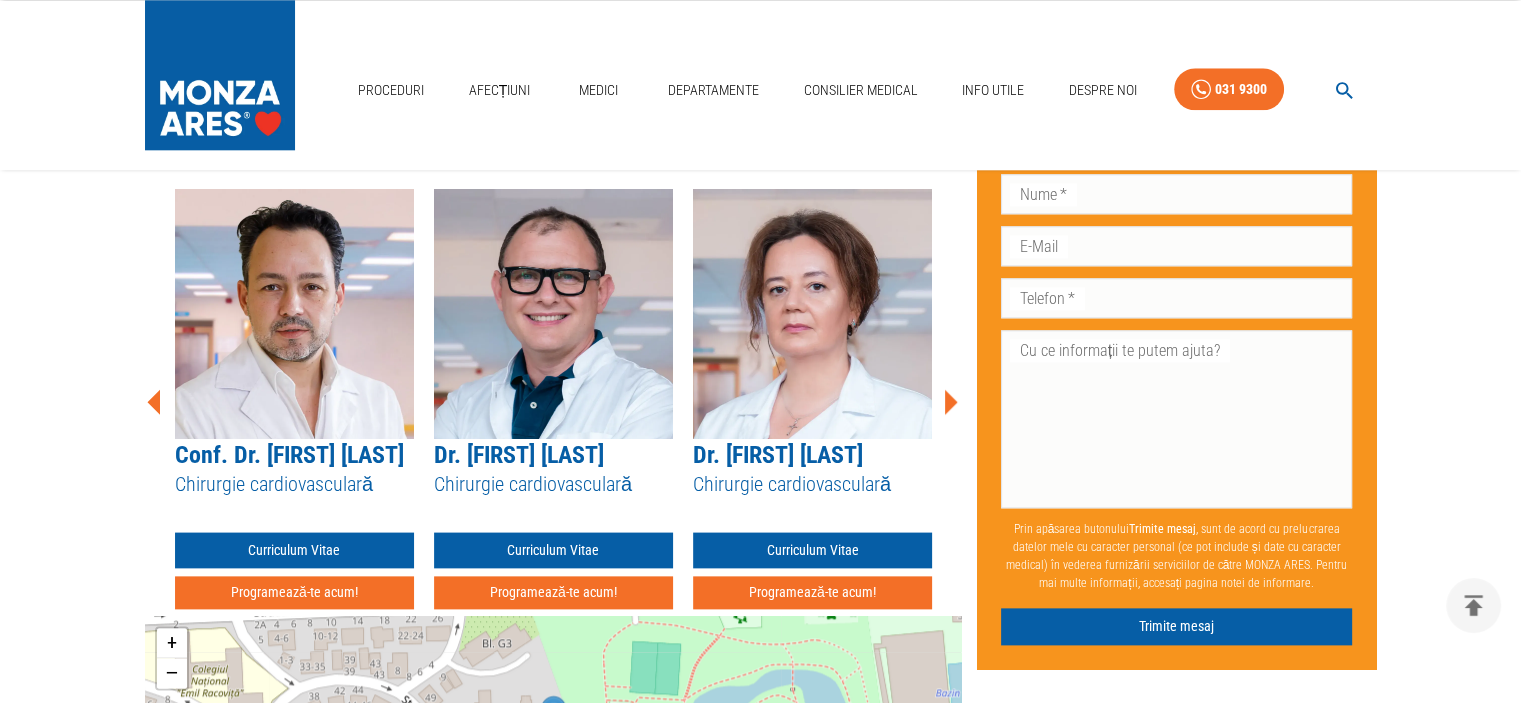 click 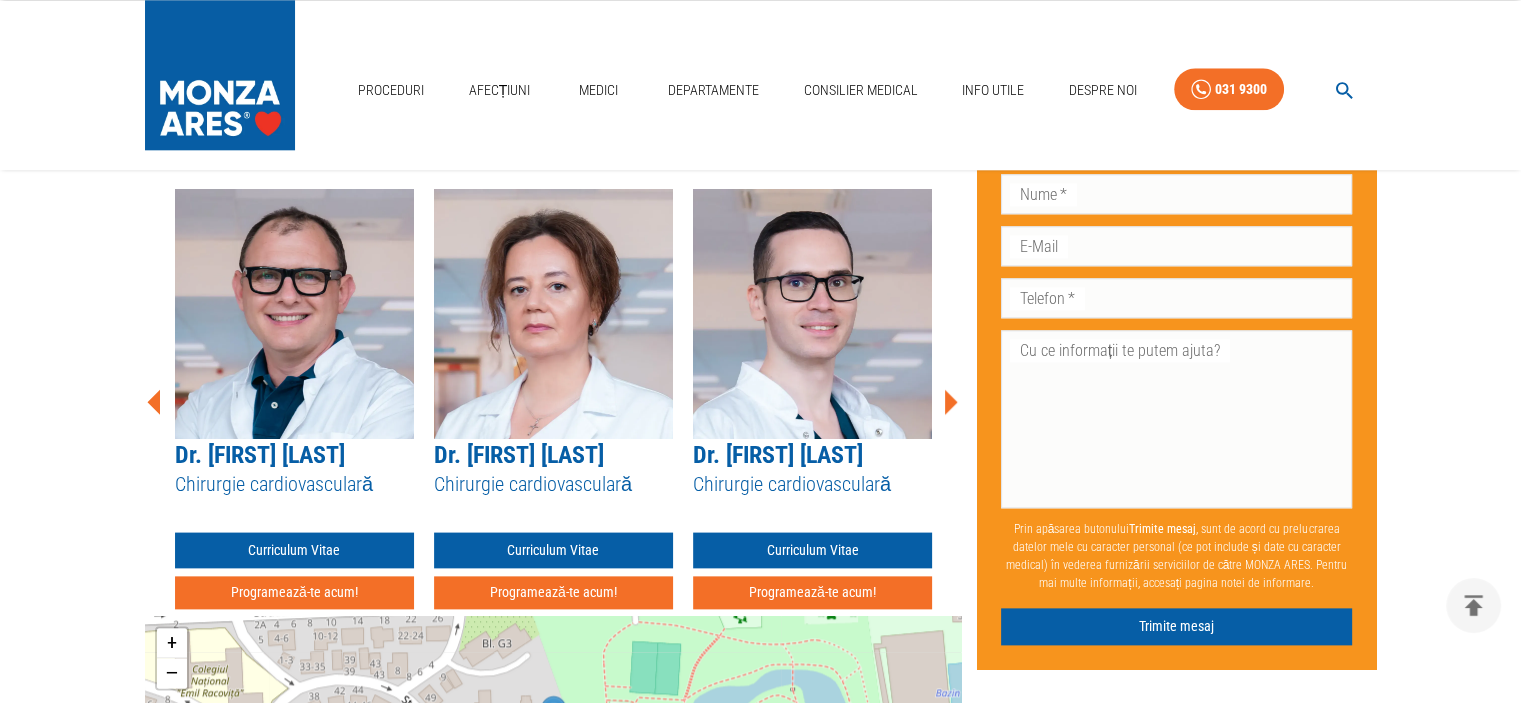 click 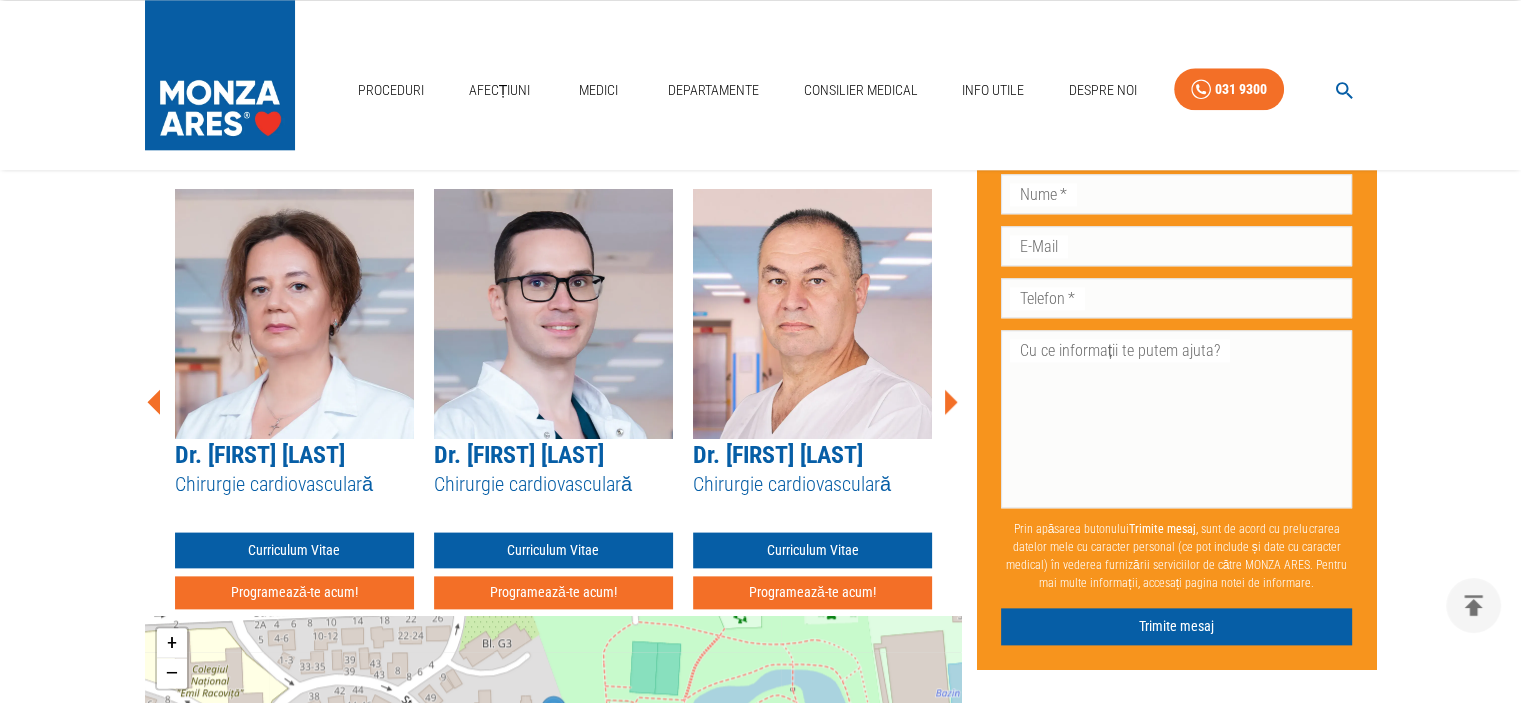 click 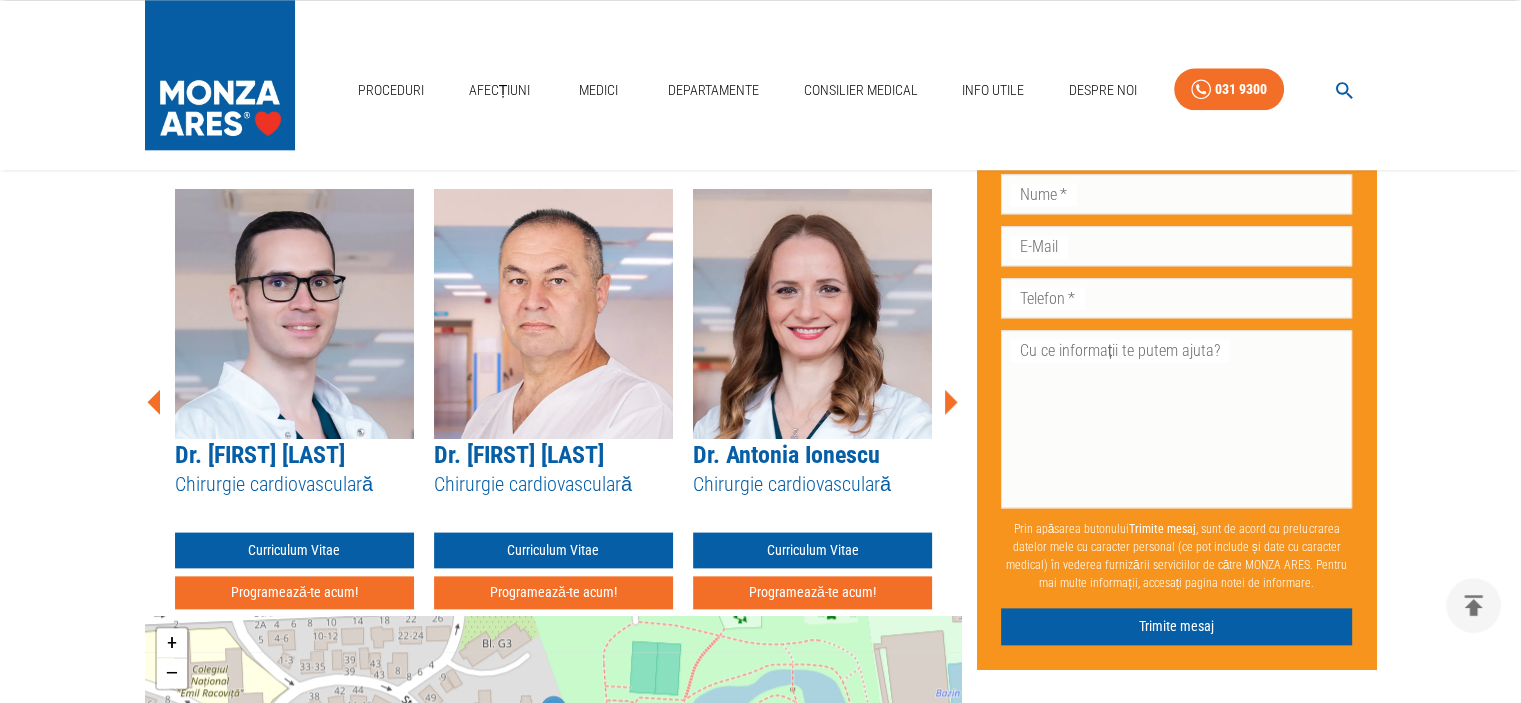 click 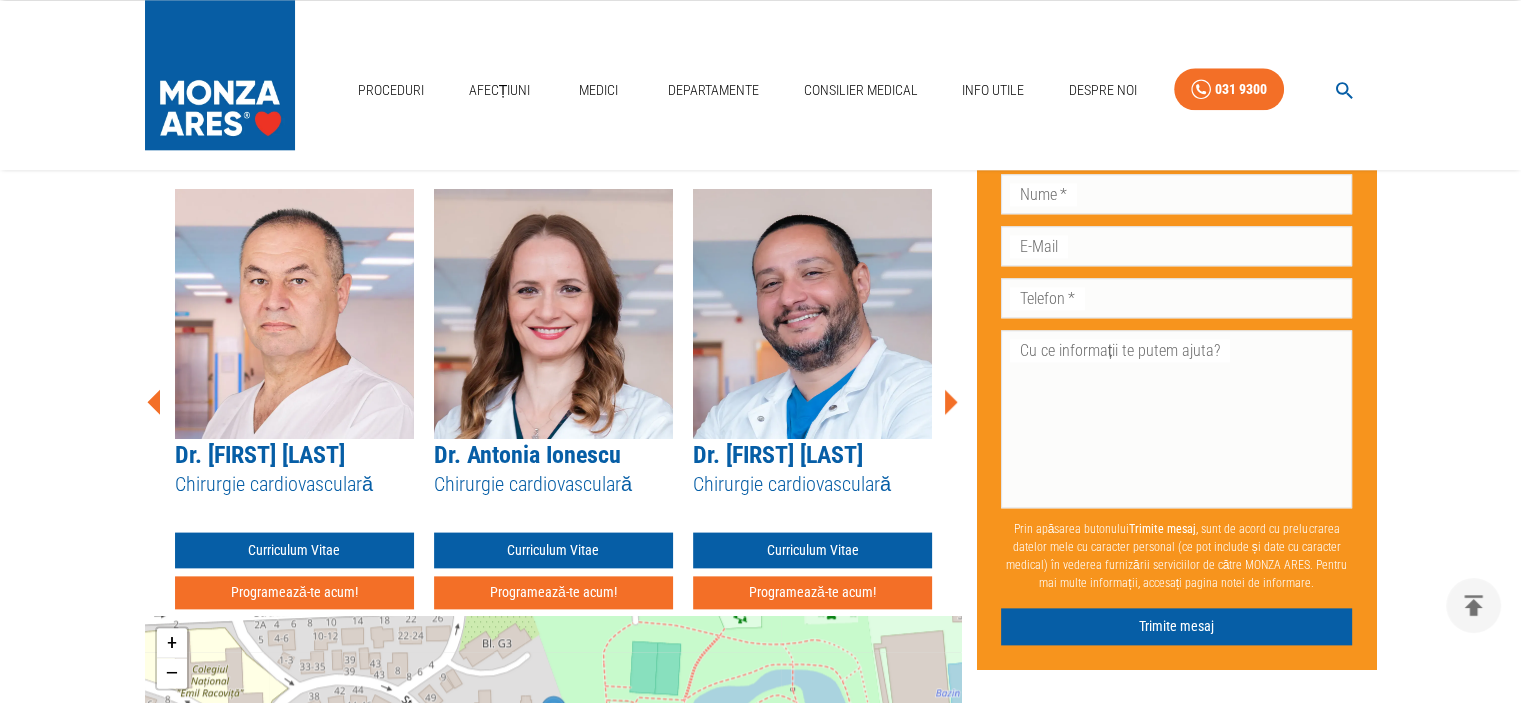 click 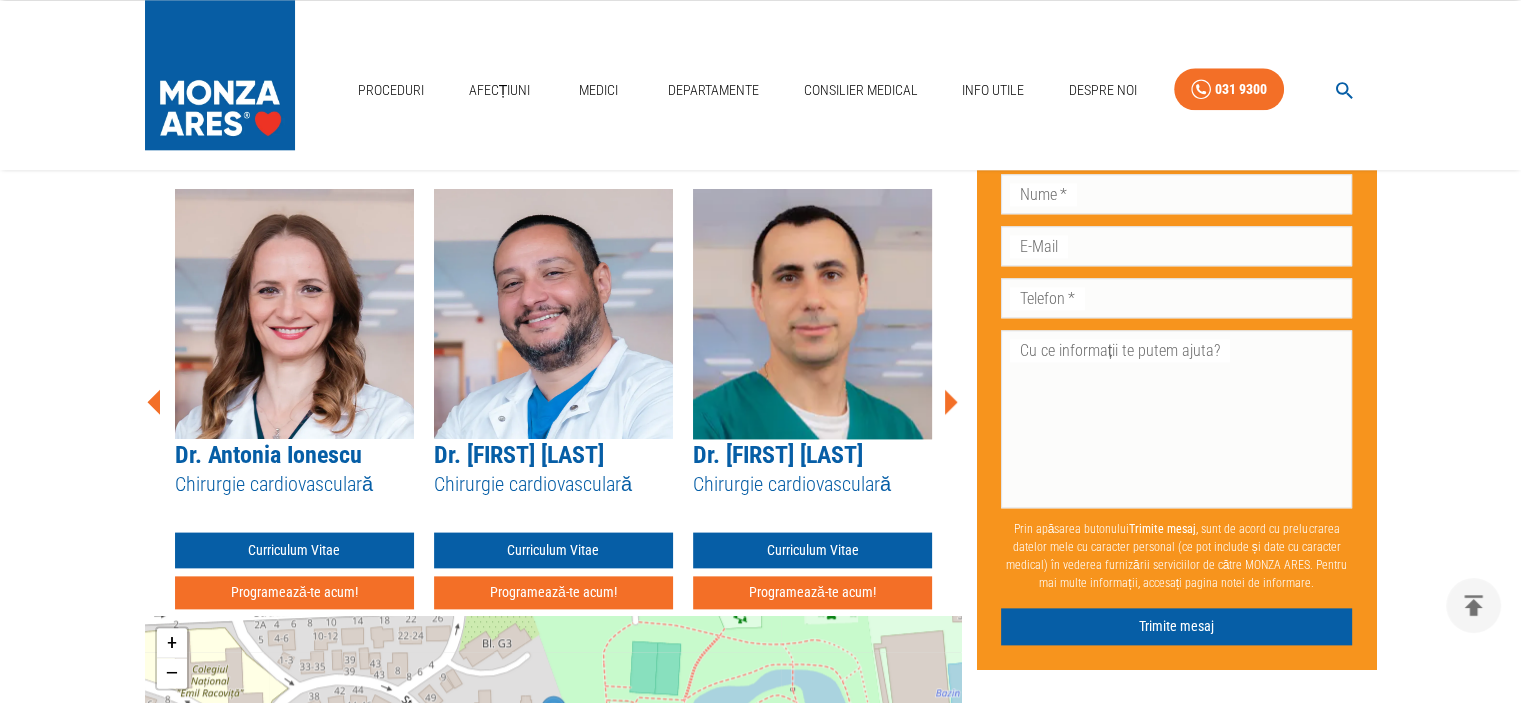click 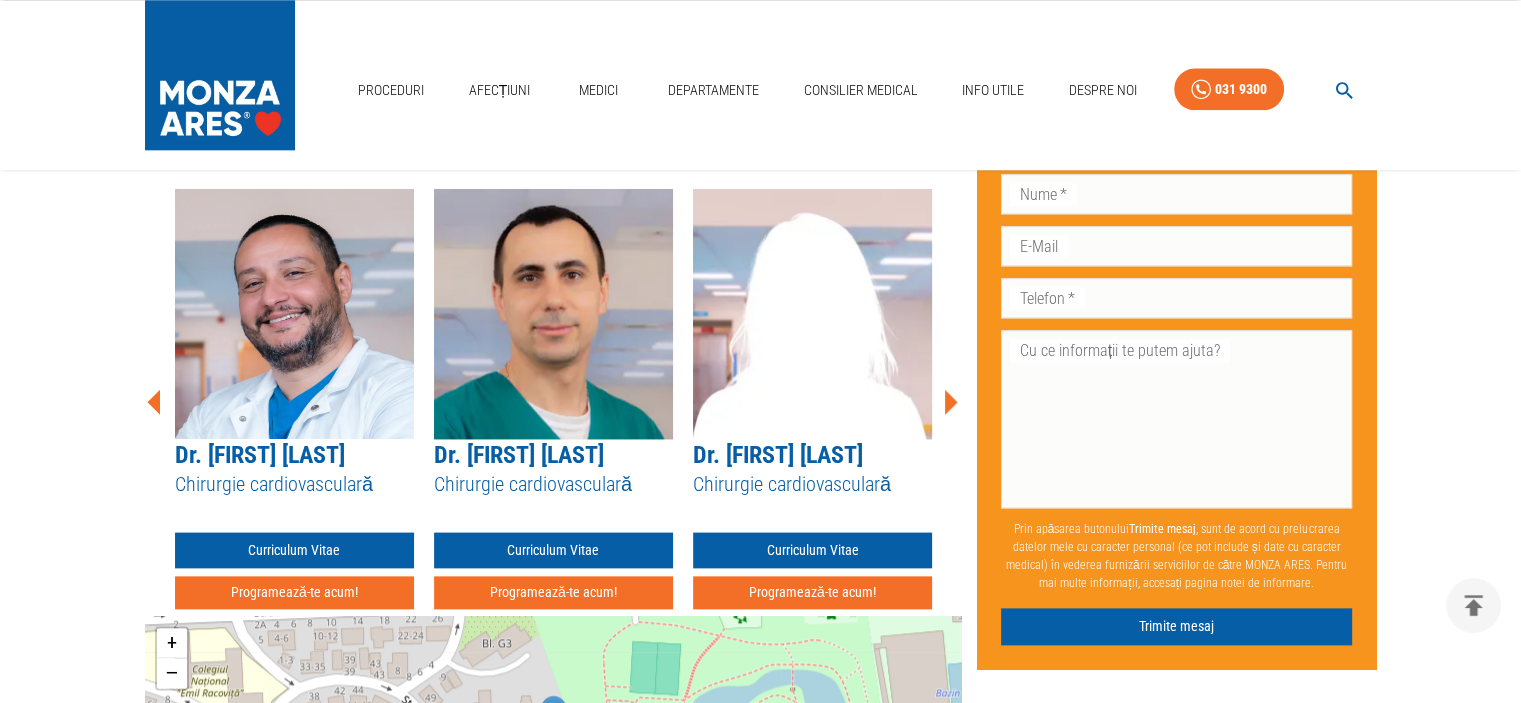 click 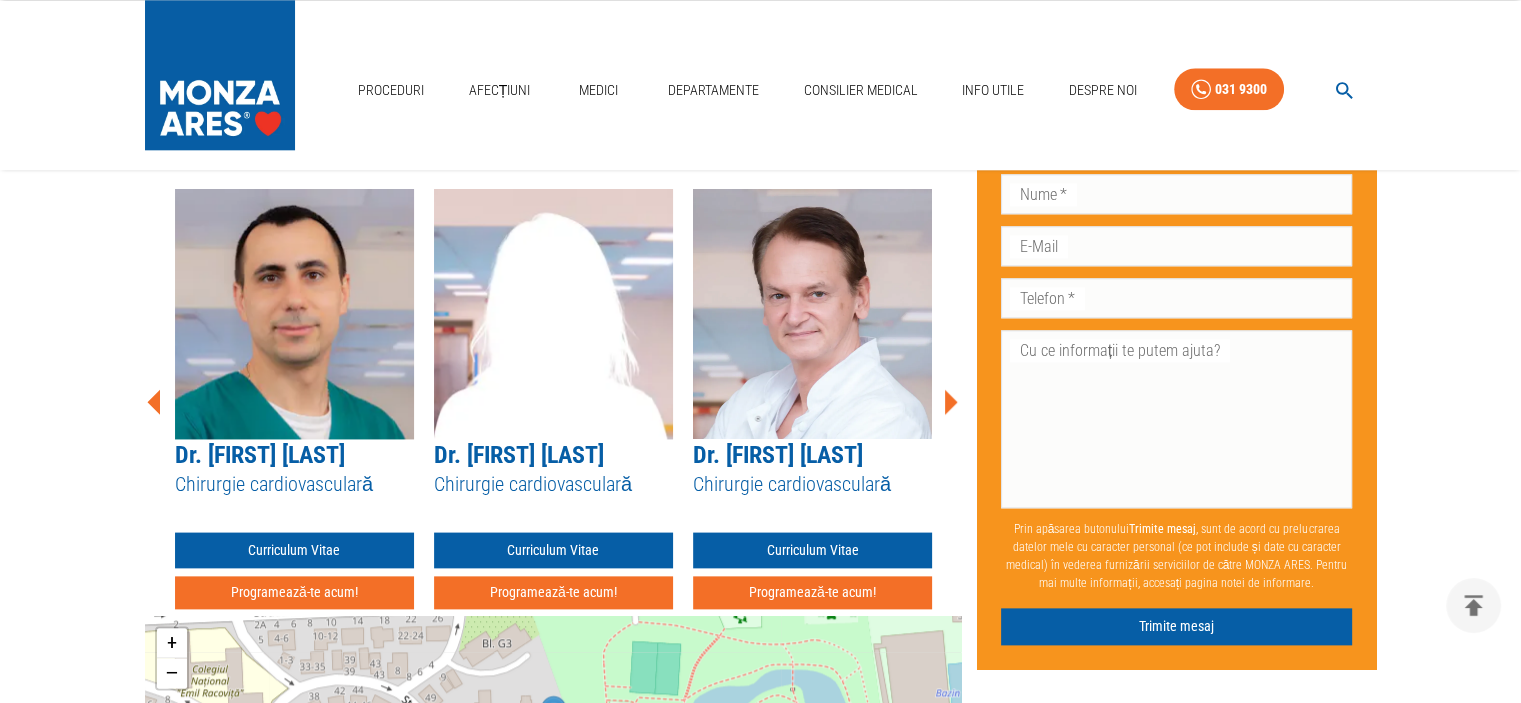 click 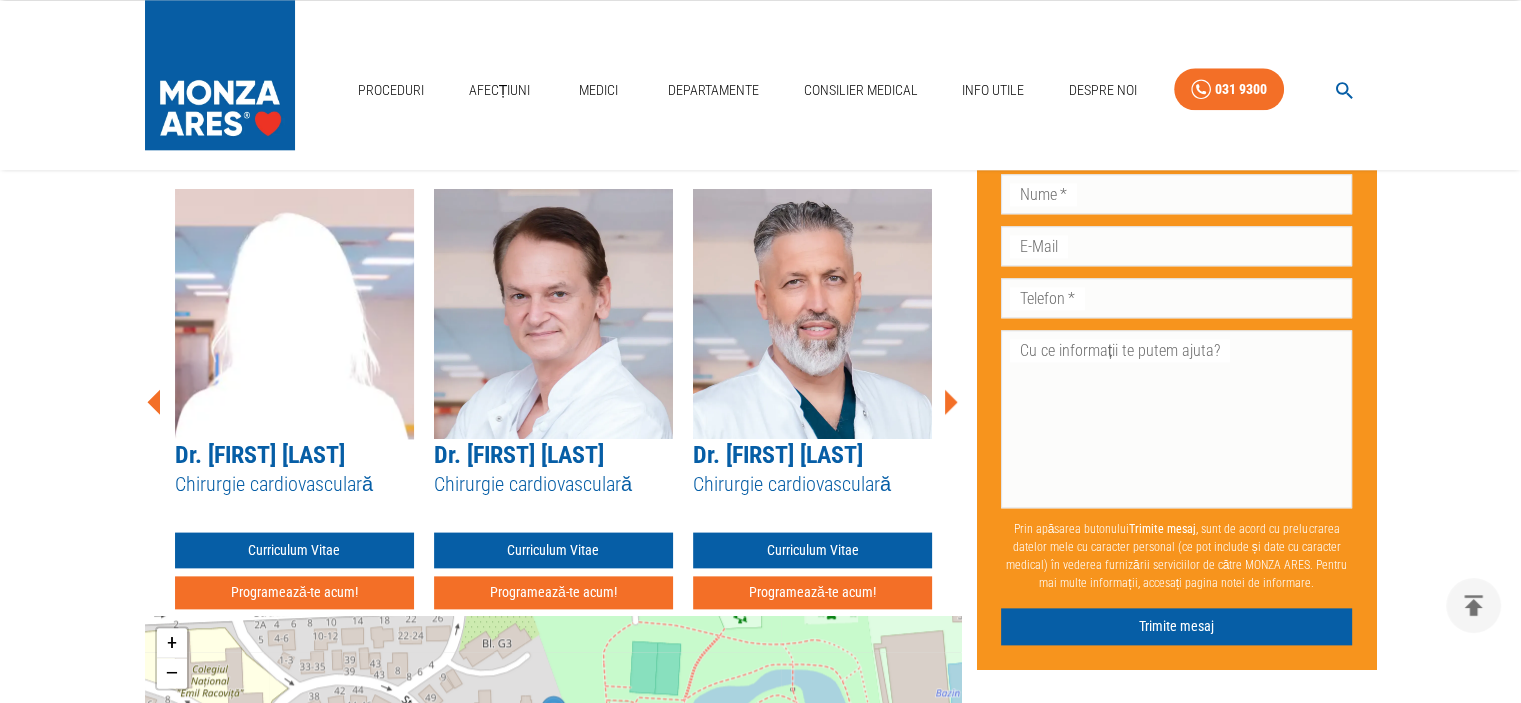 click 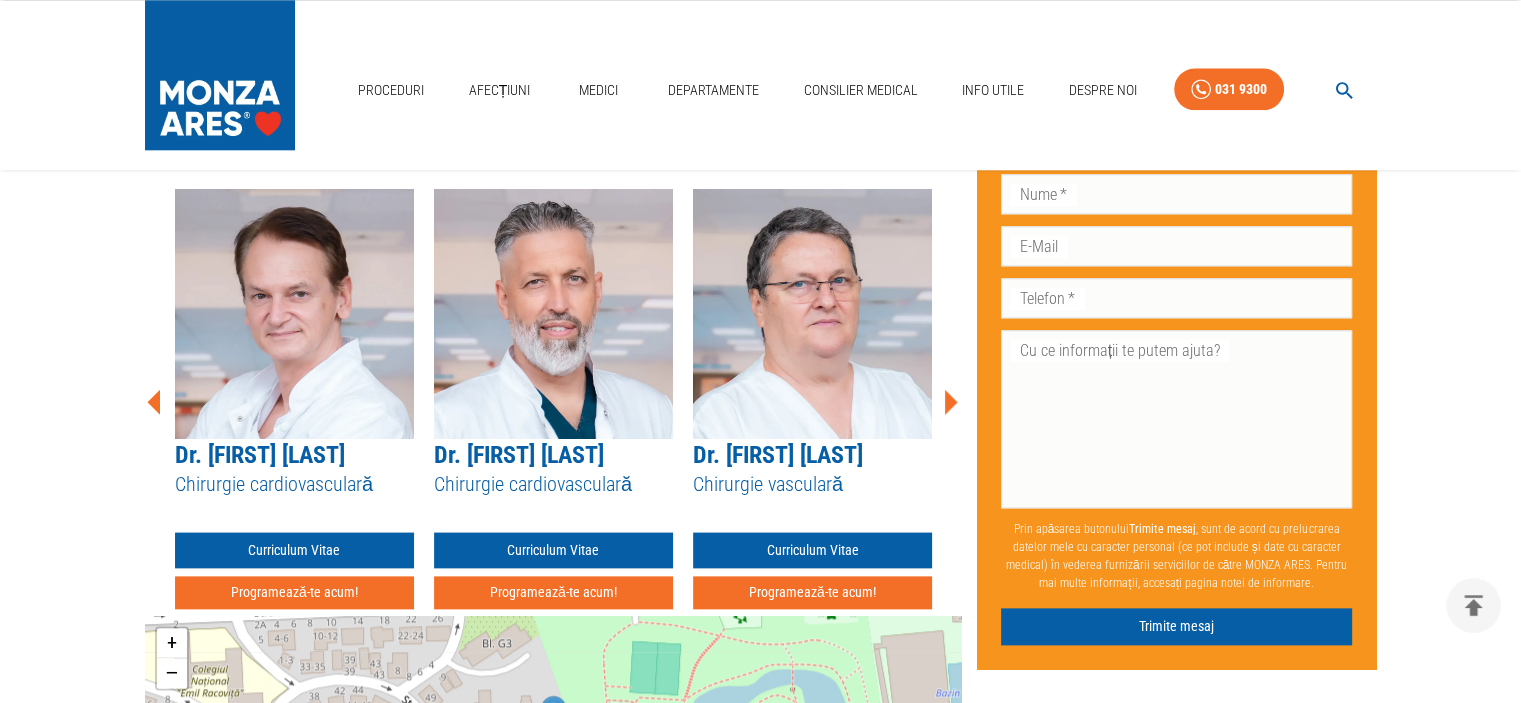 click 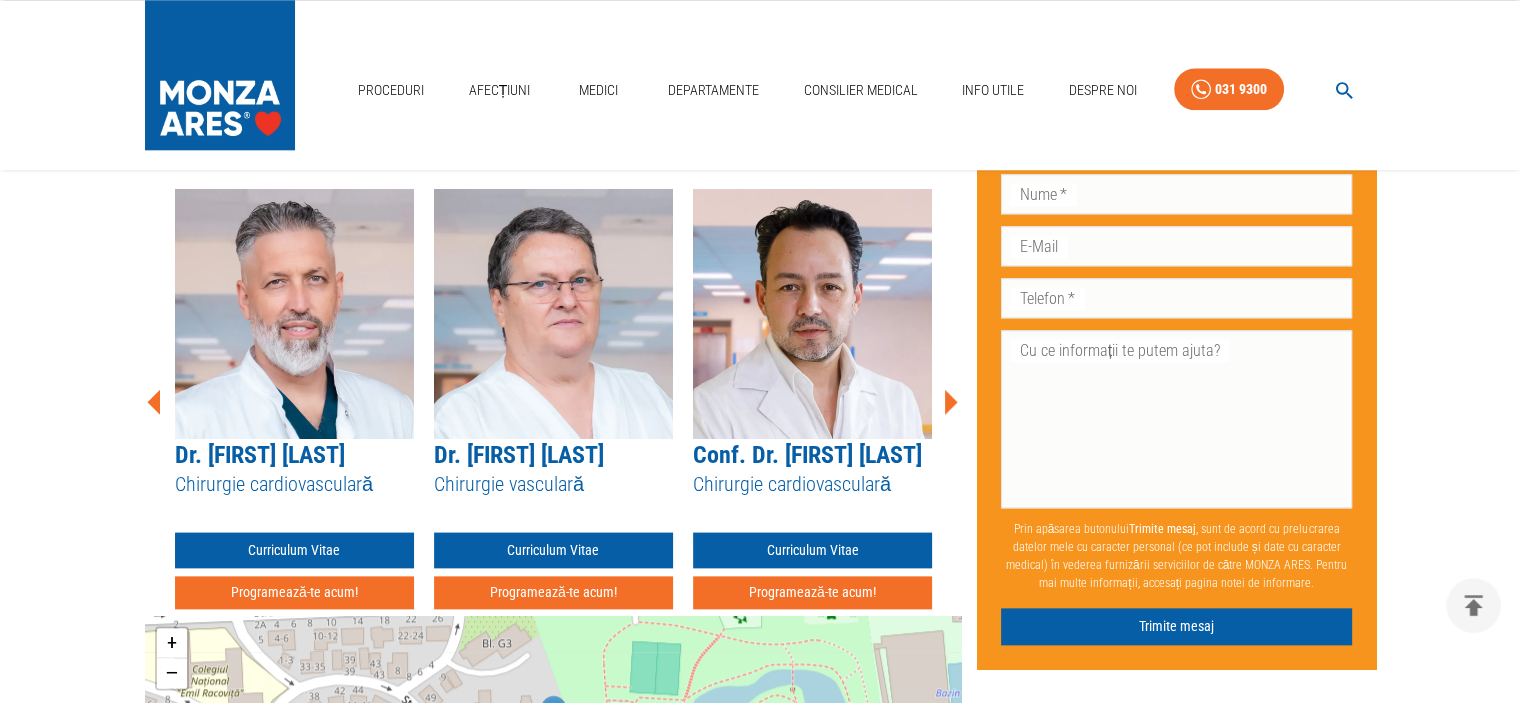 click 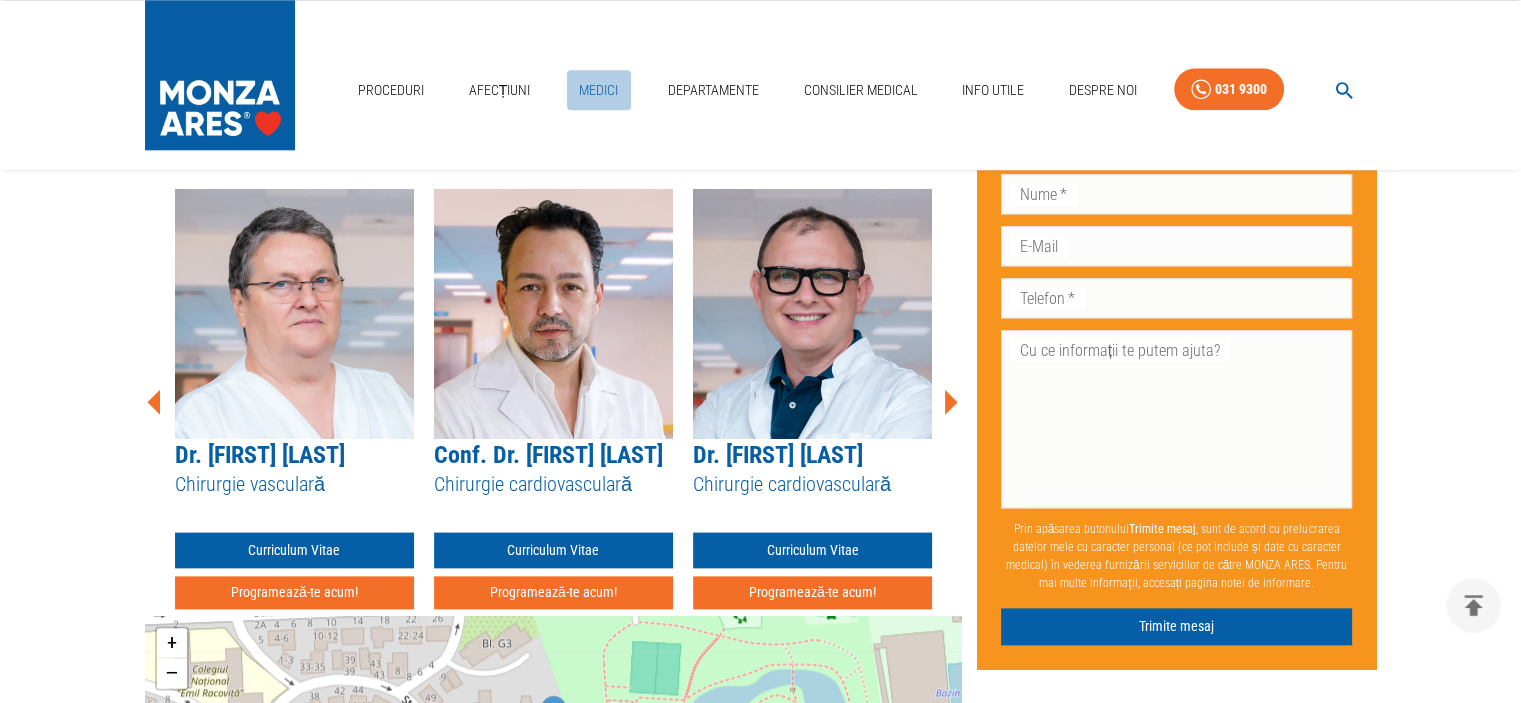 click on "Medici" at bounding box center (599, 90) 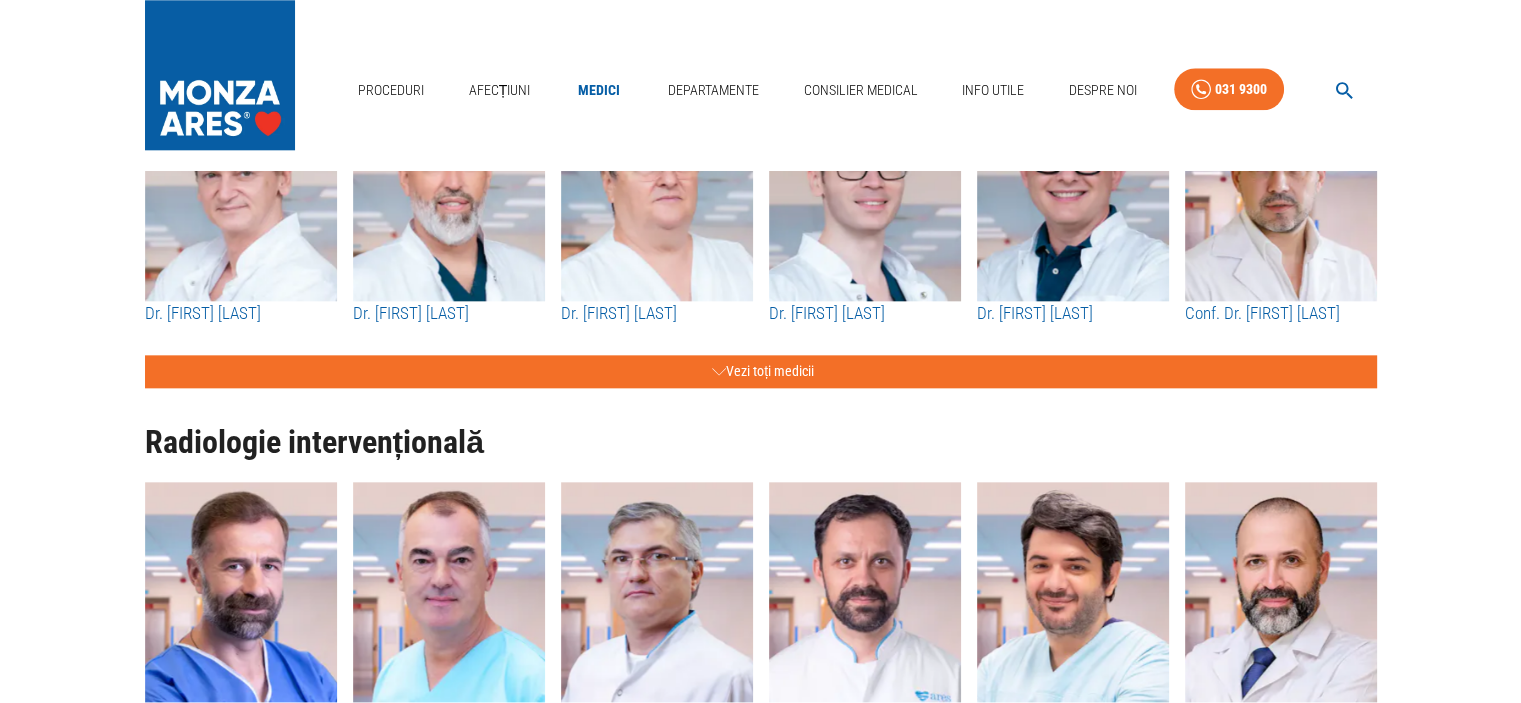 scroll, scrollTop: 0, scrollLeft: 0, axis: both 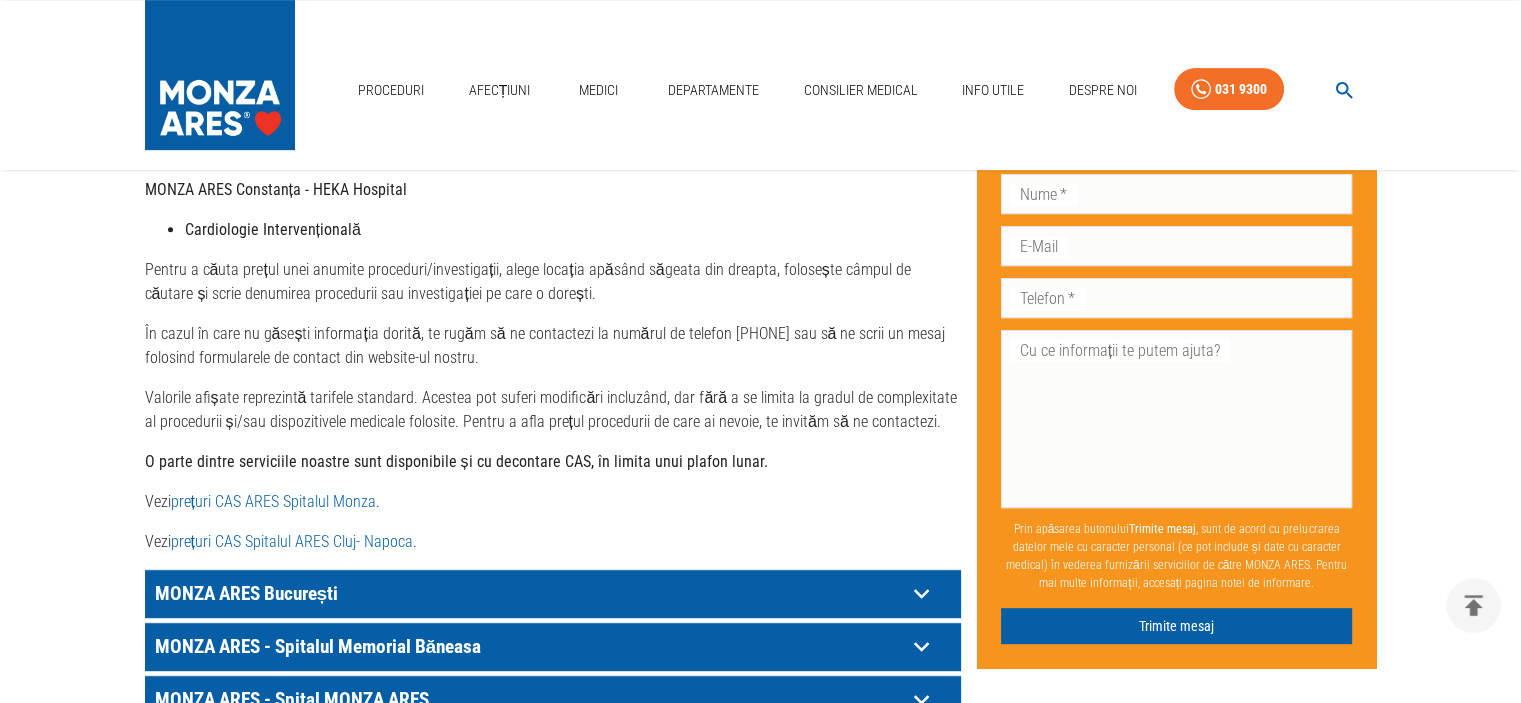click on "prețuri CAS Spitalul ARES Cluj- Napoca" at bounding box center (292, 541) 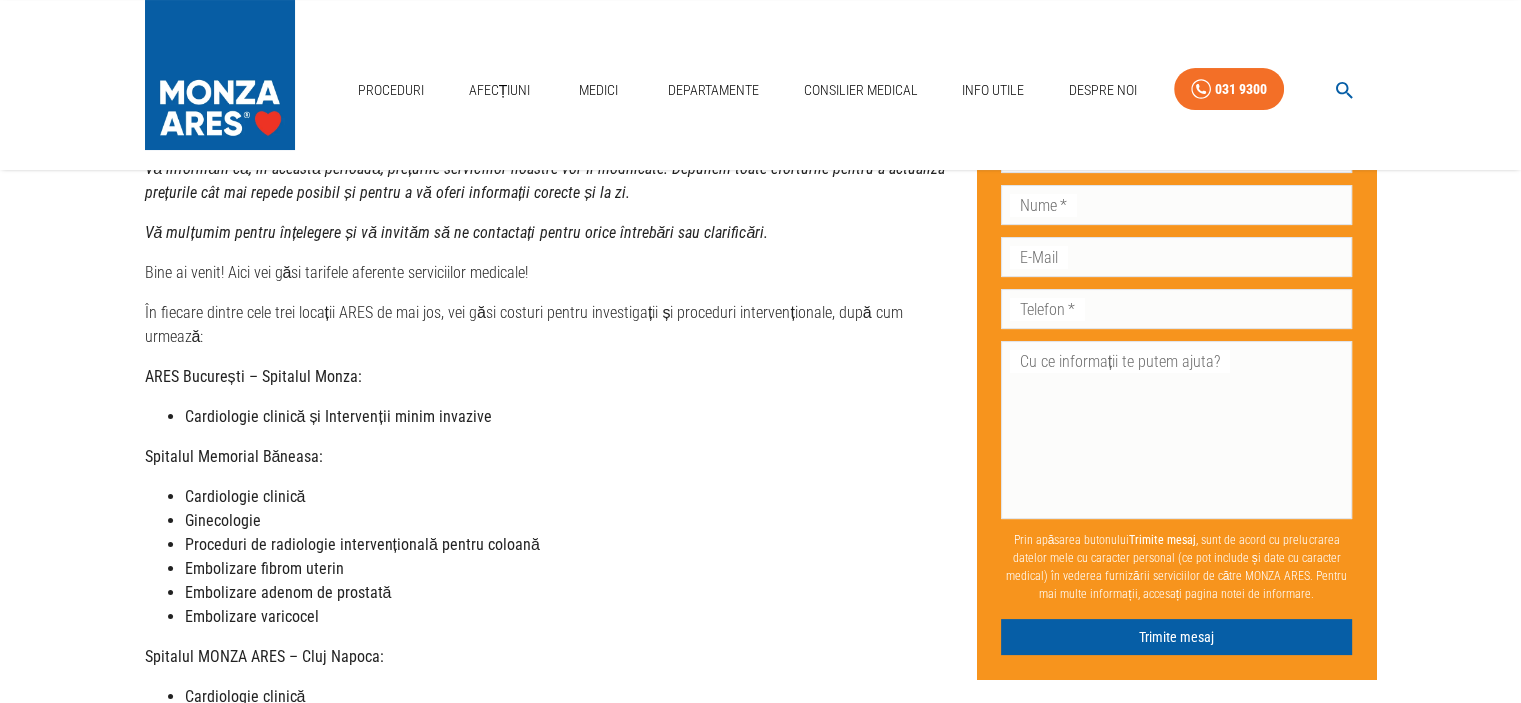 scroll, scrollTop: 0, scrollLeft: 0, axis: both 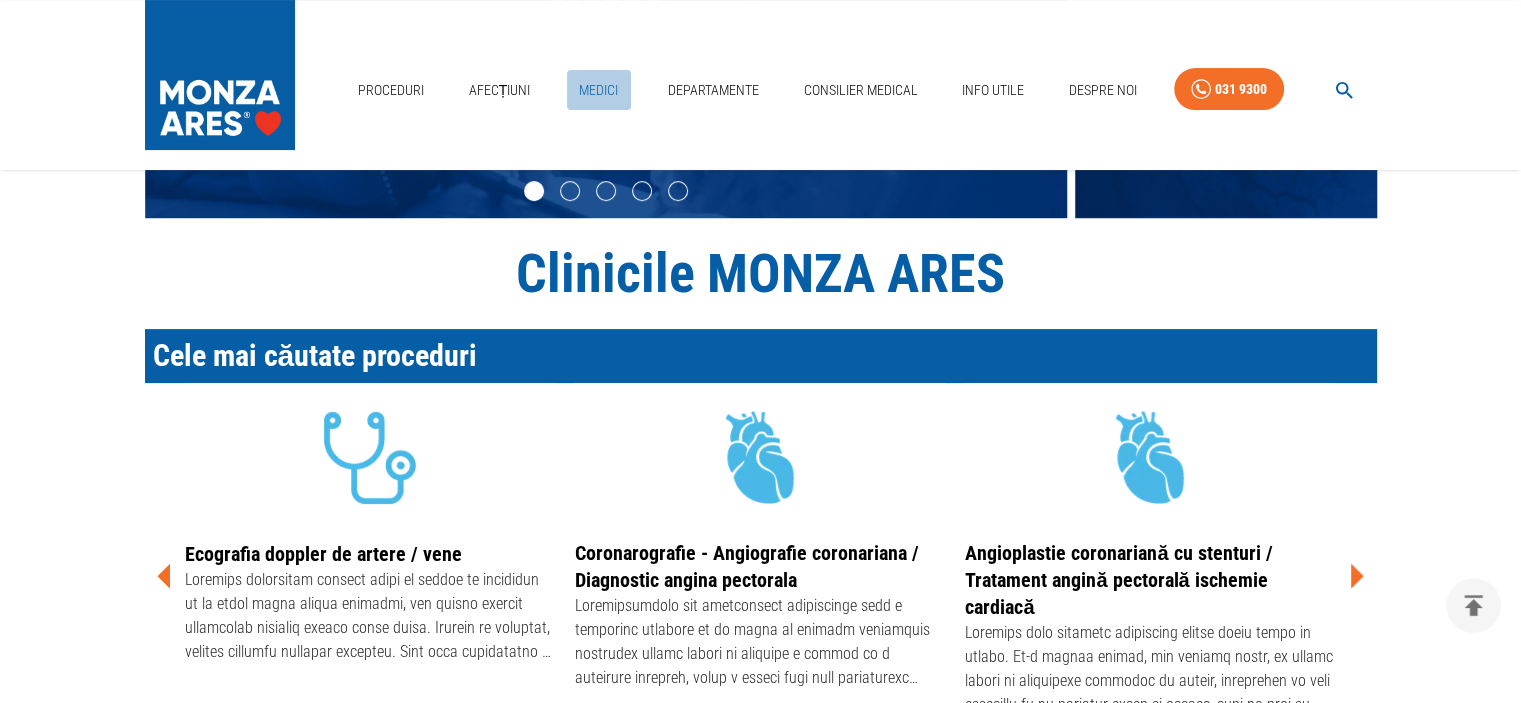 click on "Medici" at bounding box center (599, 90) 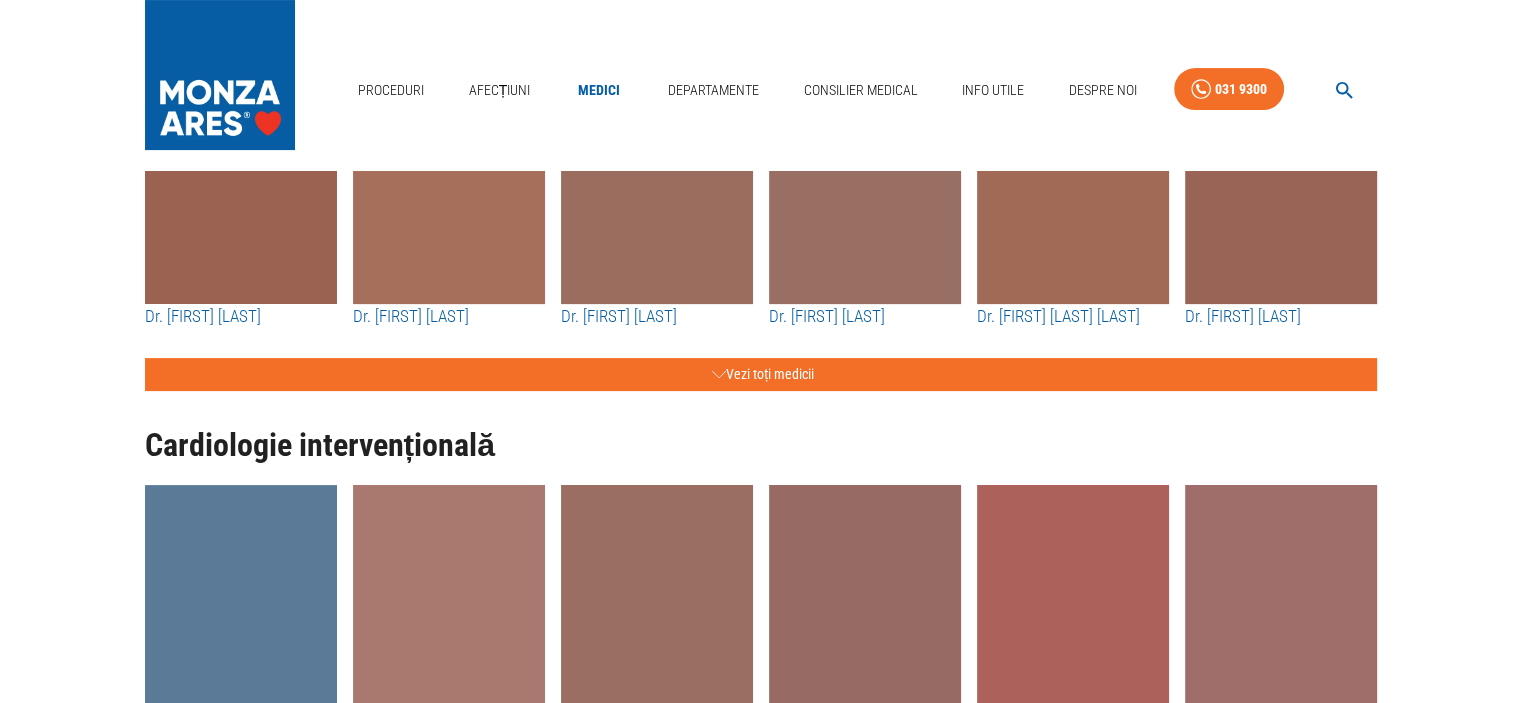 scroll, scrollTop: 0, scrollLeft: 0, axis: both 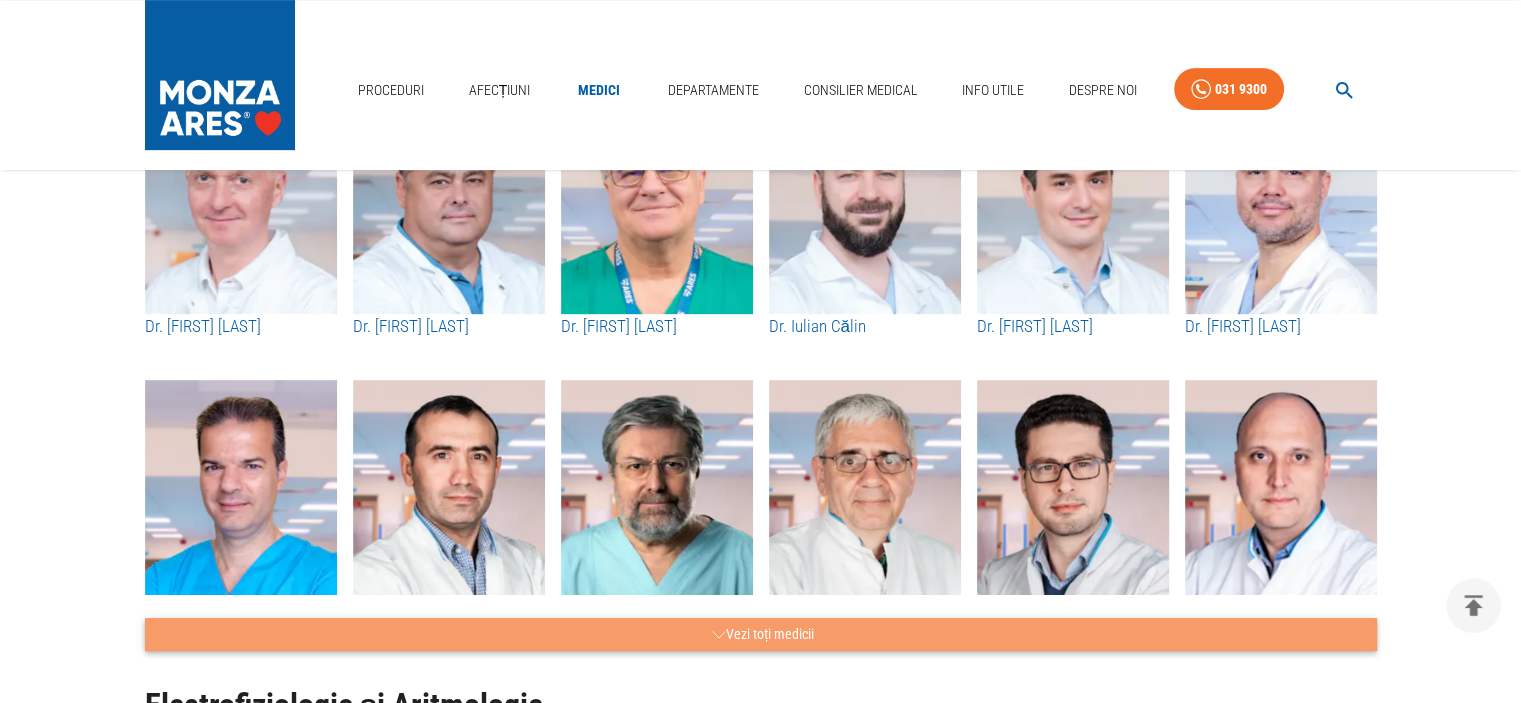 click on "Vezi toți medicii" at bounding box center [761, 634] 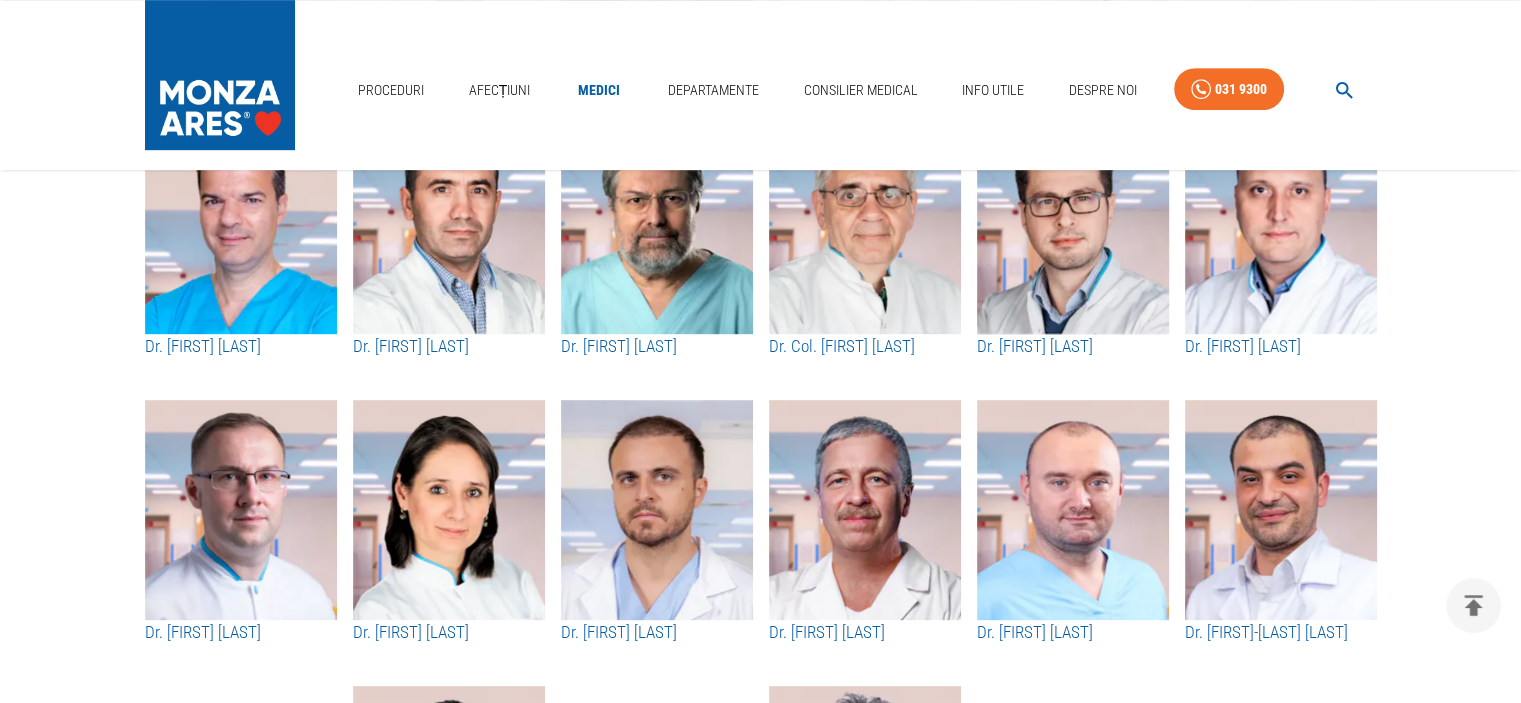 scroll, scrollTop: 1076, scrollLeft: 0, axis: vertical 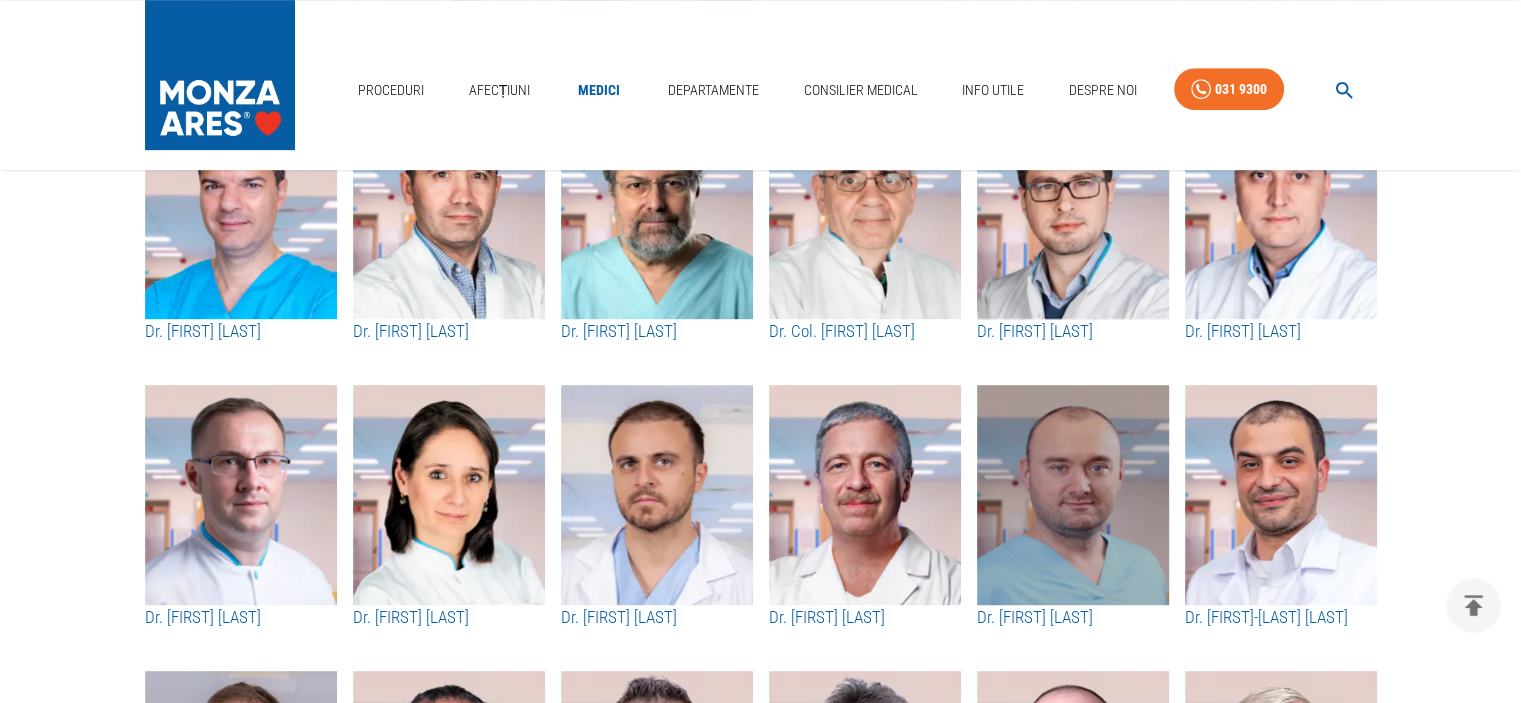 click at bounding box center (1073, 495) 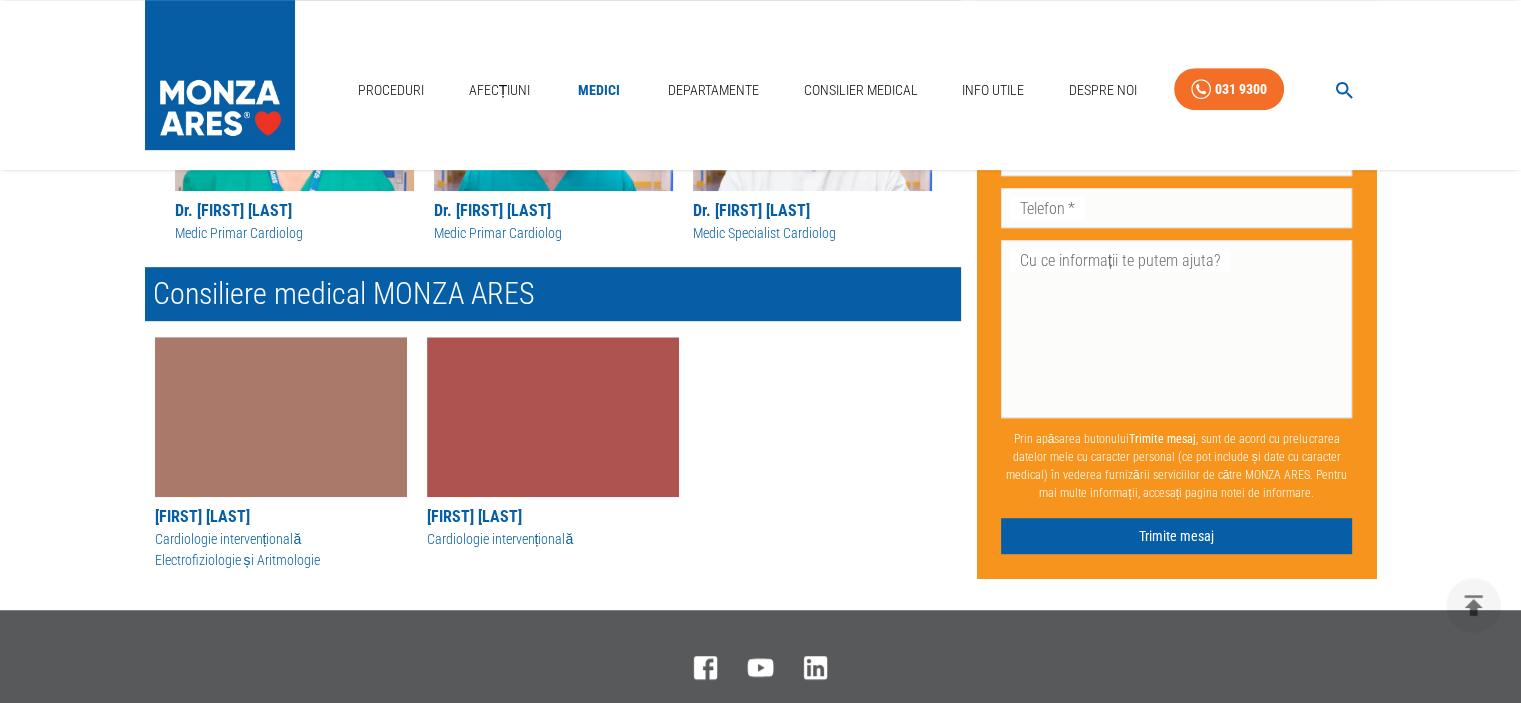 scroll, scrollTop: 0, scrollLeft: 0, axis: both 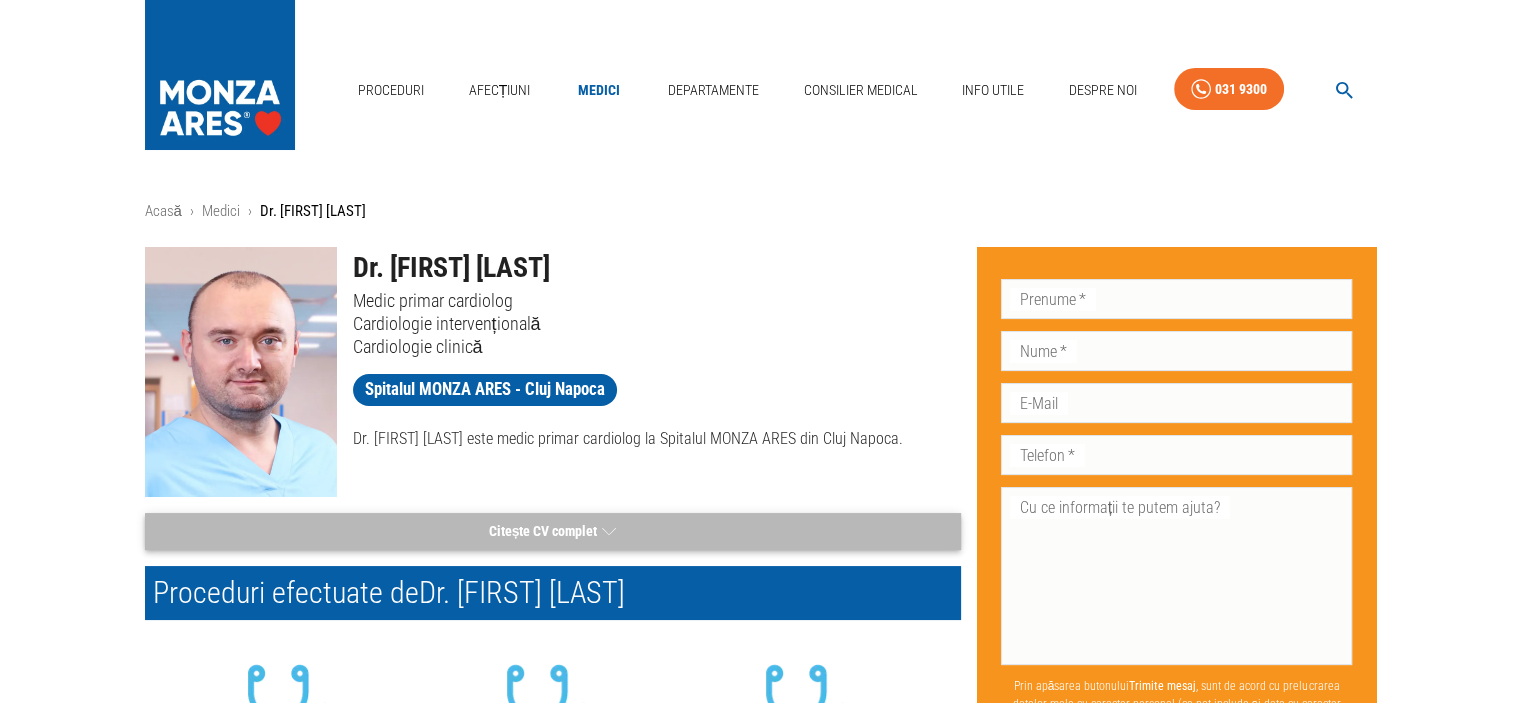 click 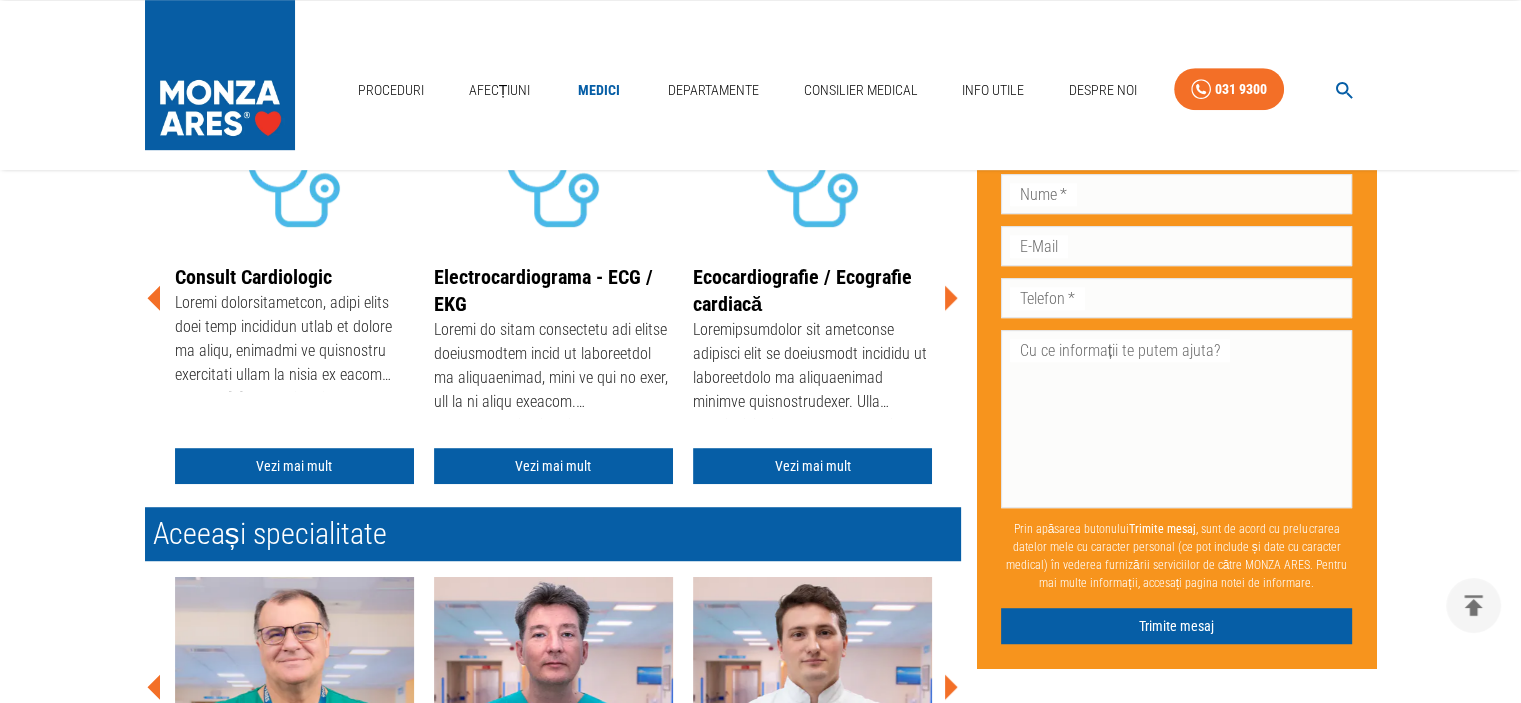 scroll, scrollTop: 1191, scrollLeft: 0, axis: vertical 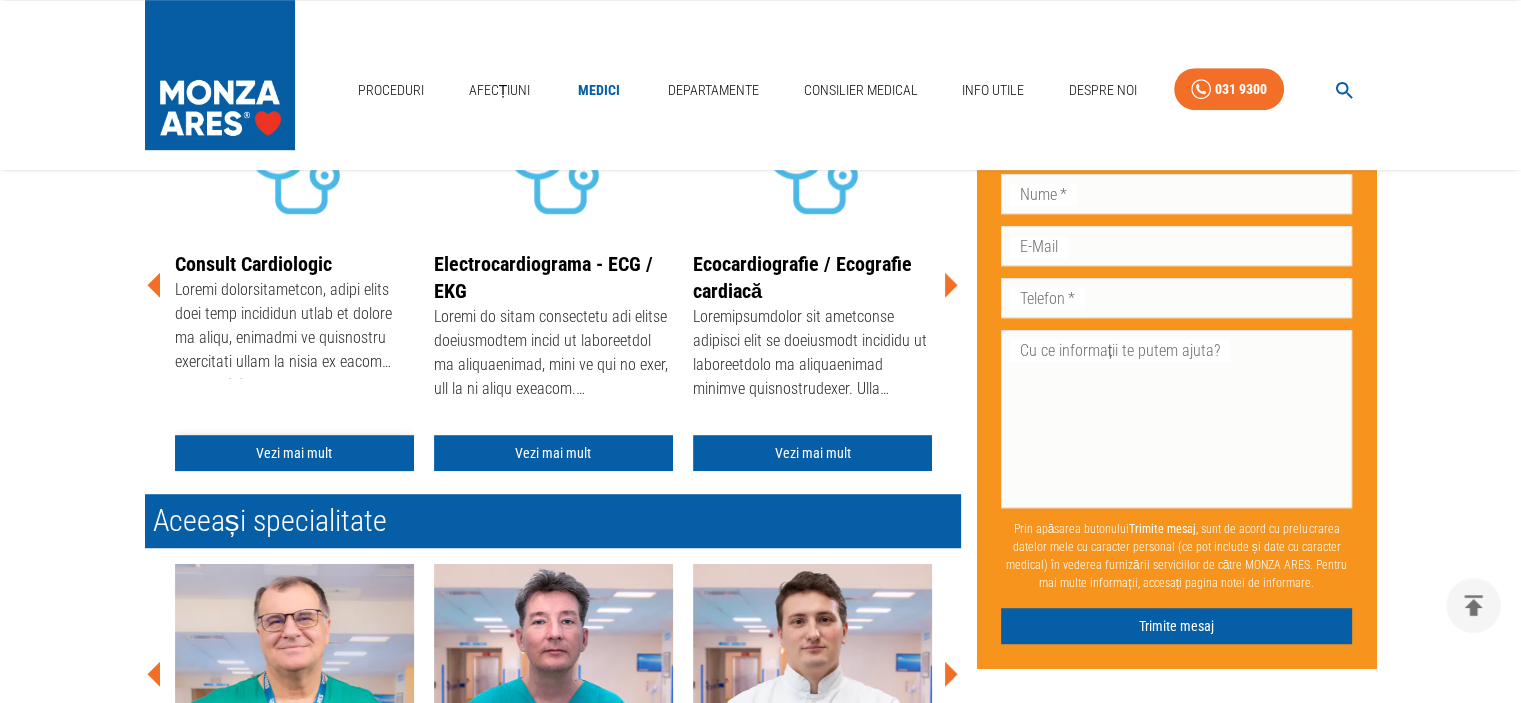 drag, startPoint x: 308, startPoint y: 427, endPoint x: 316, endPoint y: 443, distance: 17.888544 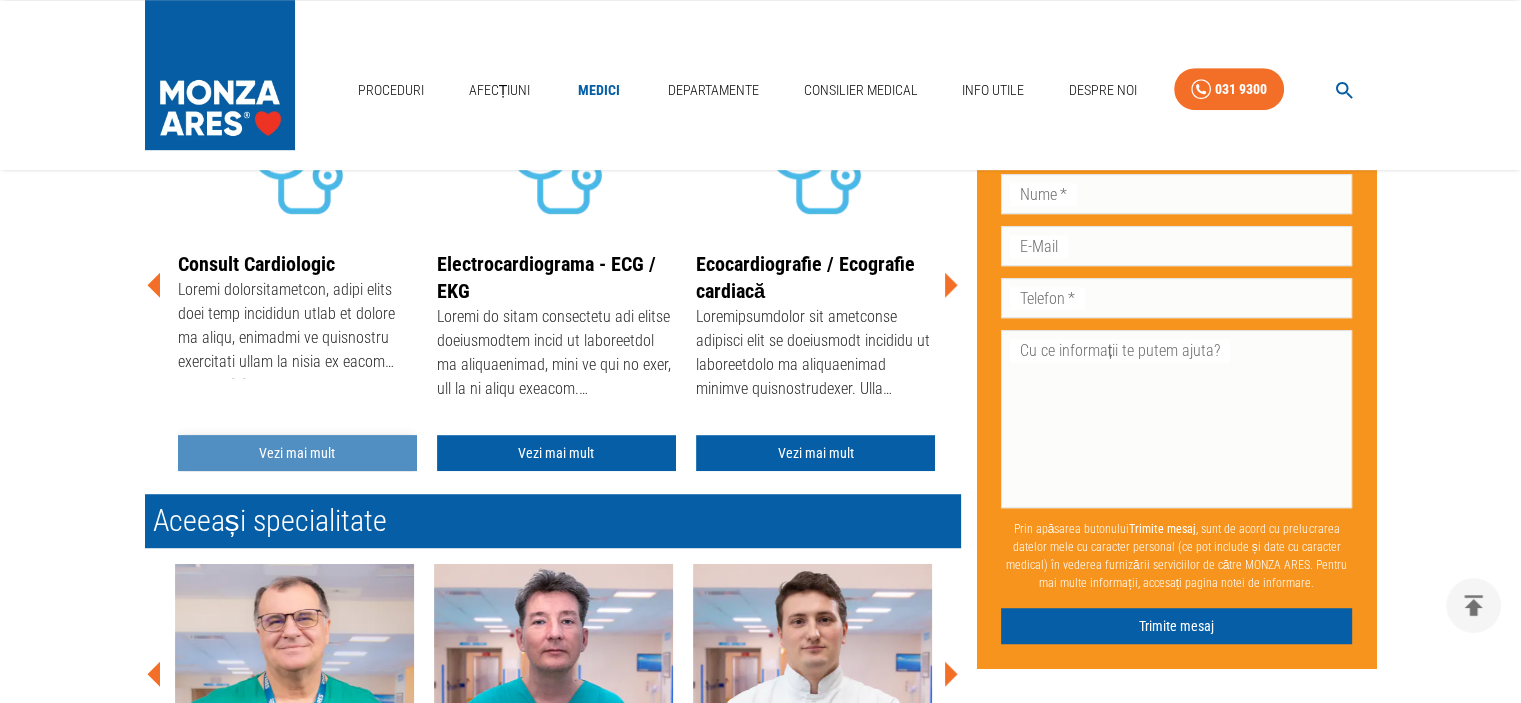 click on "Vezi mai mult" at bounding box center (297, 453) 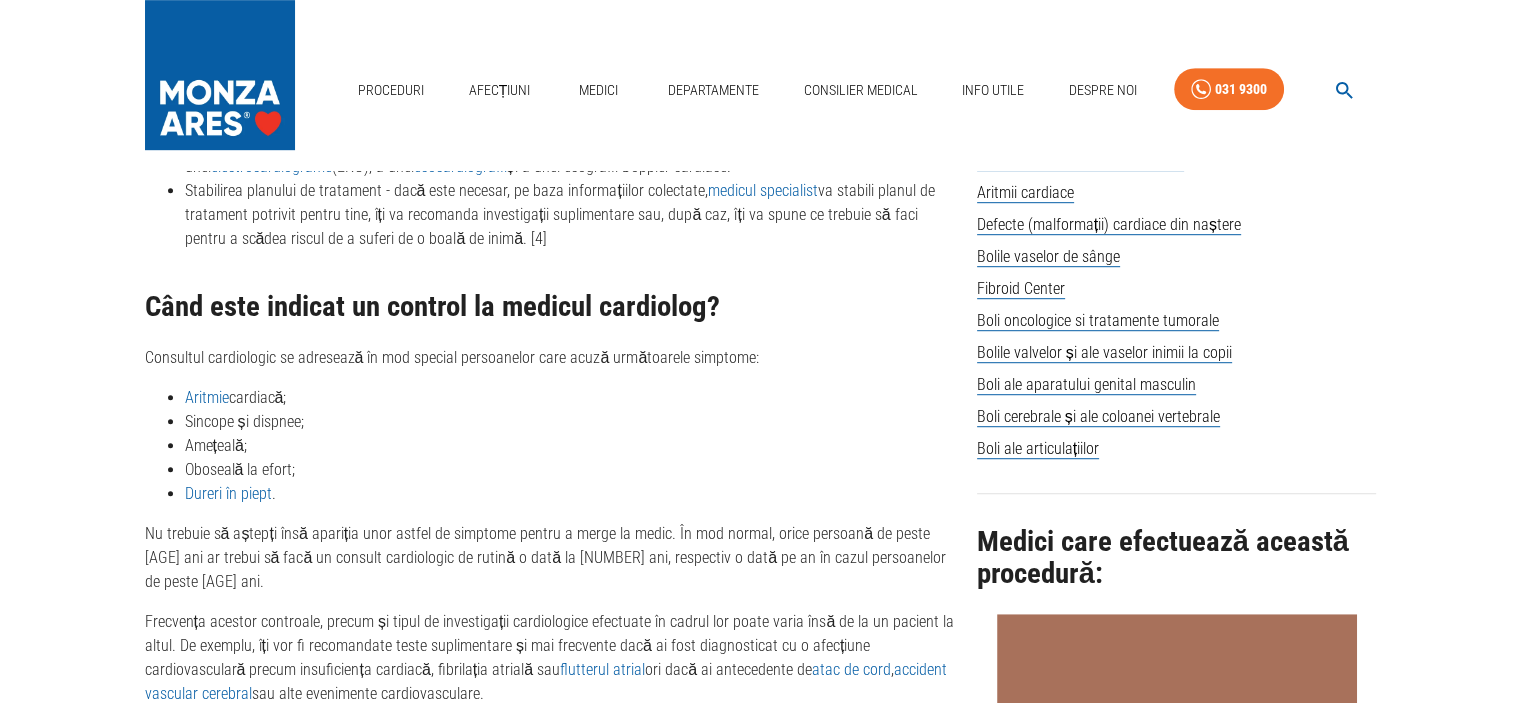 scroll, scrollTop: 0, scrollLeft: 0, axis: both 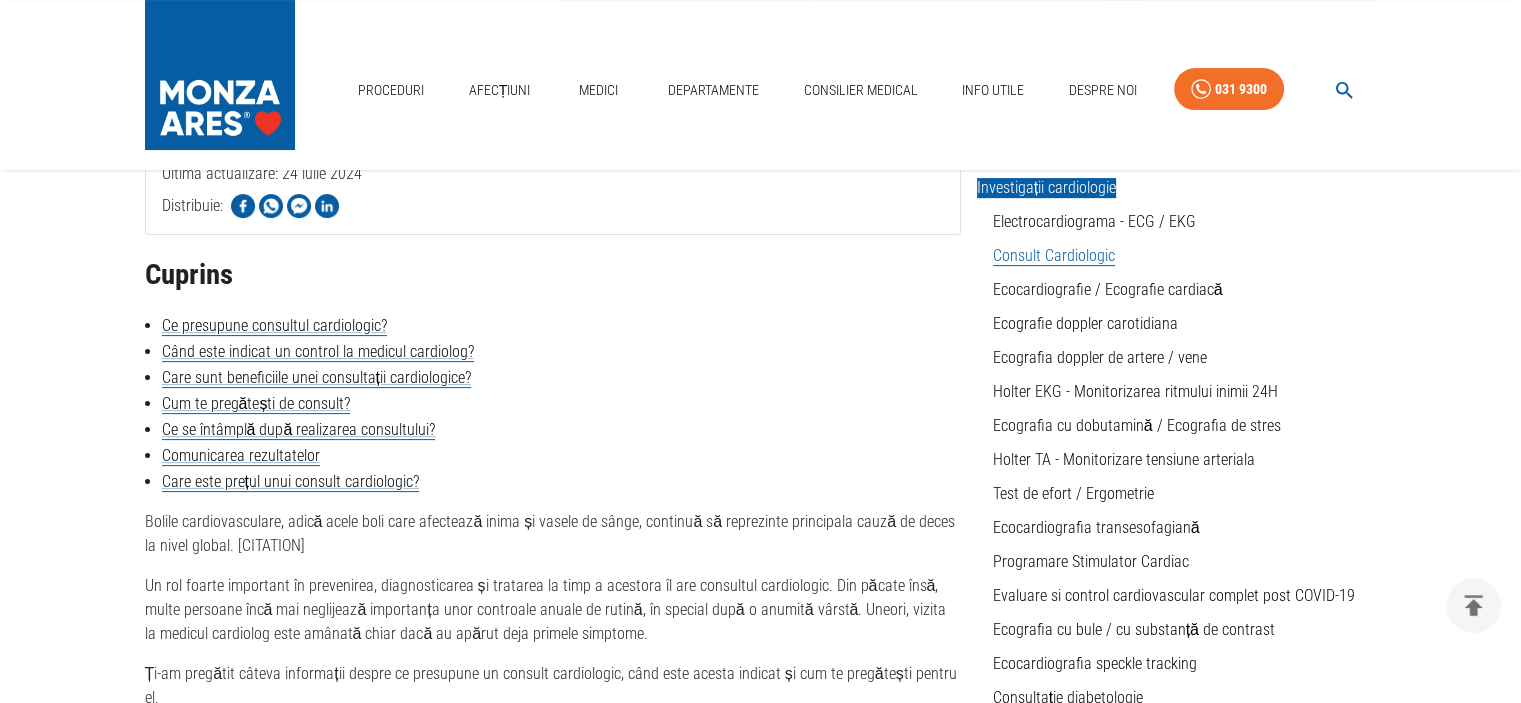 click on "Consult Cardiologic" at bounding box center (1054, 256) 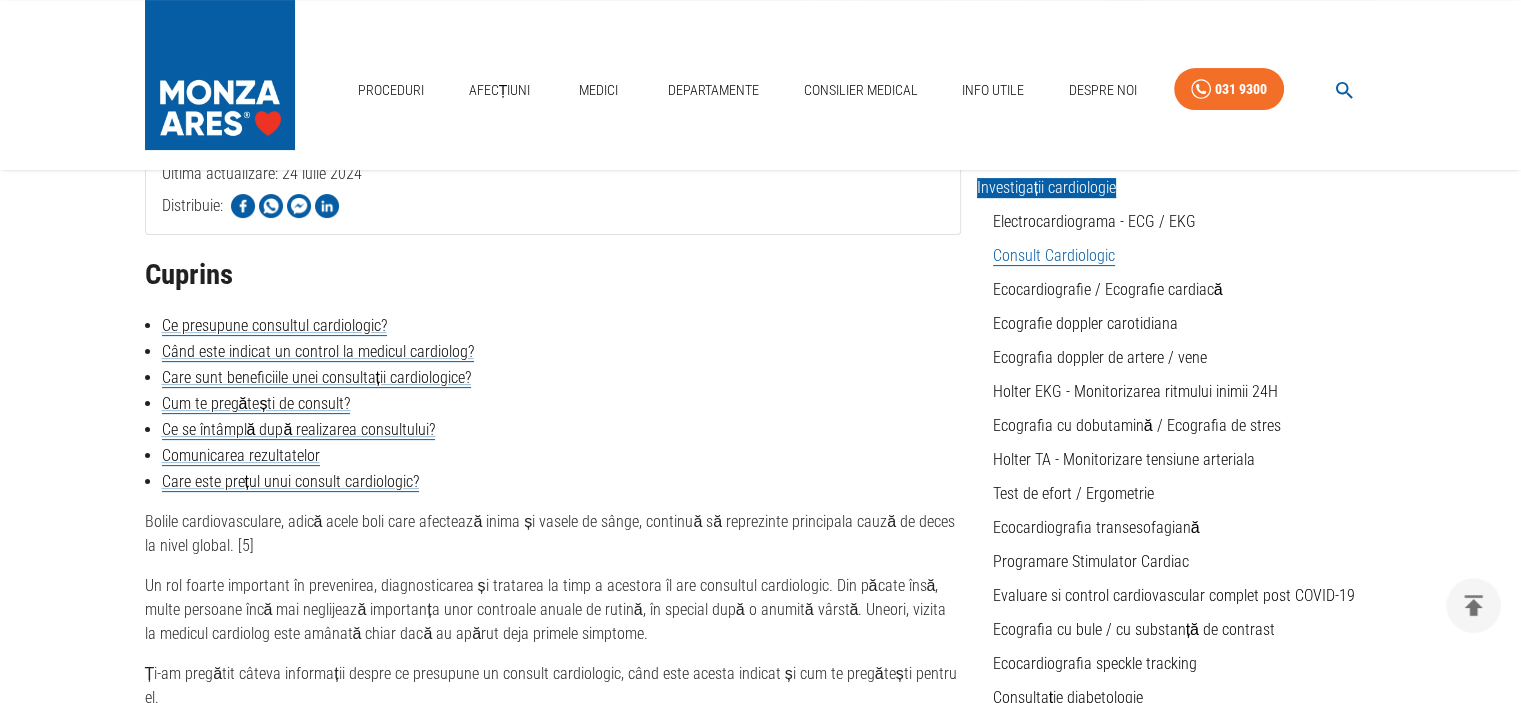 scroll, scrollTop: 0, scrollLeft: 0, axis: both 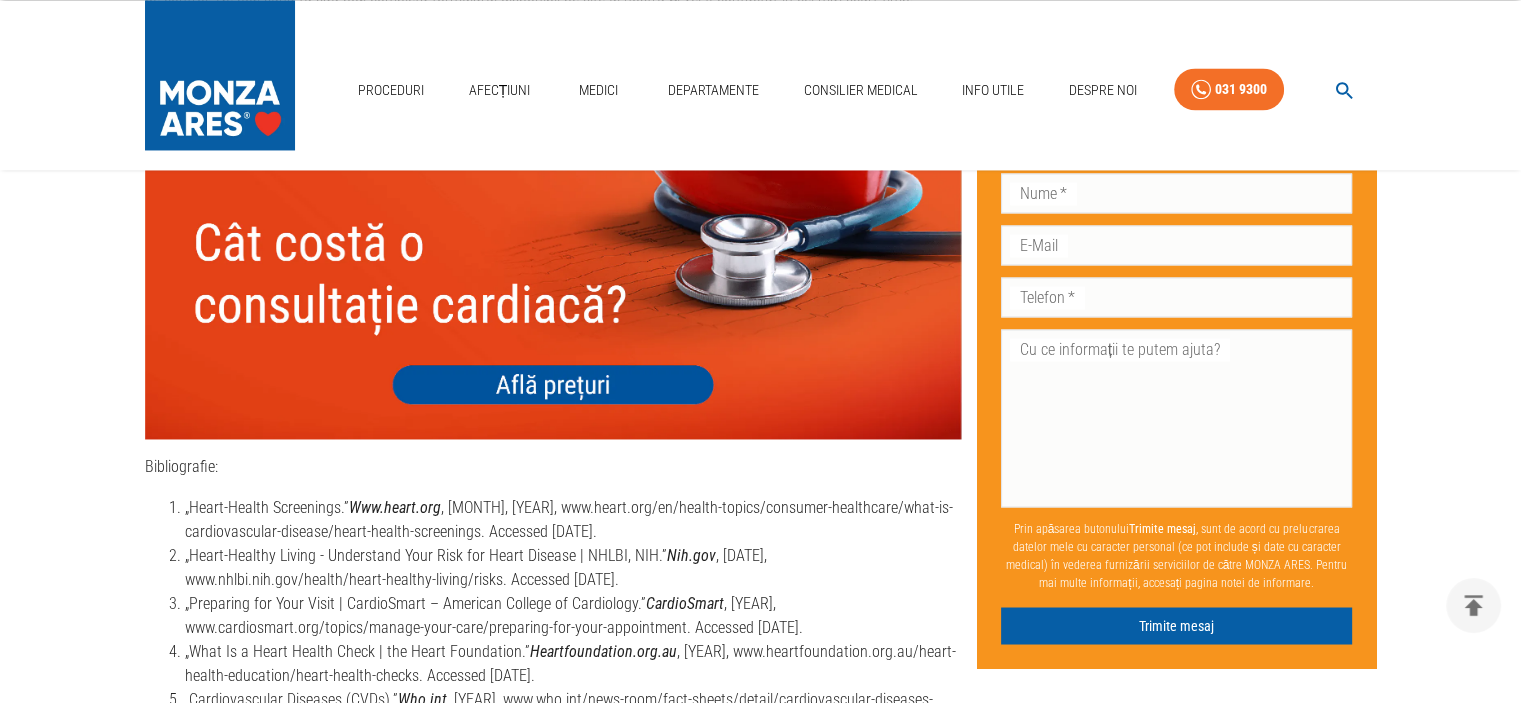 click at bounding box center [553, 276] 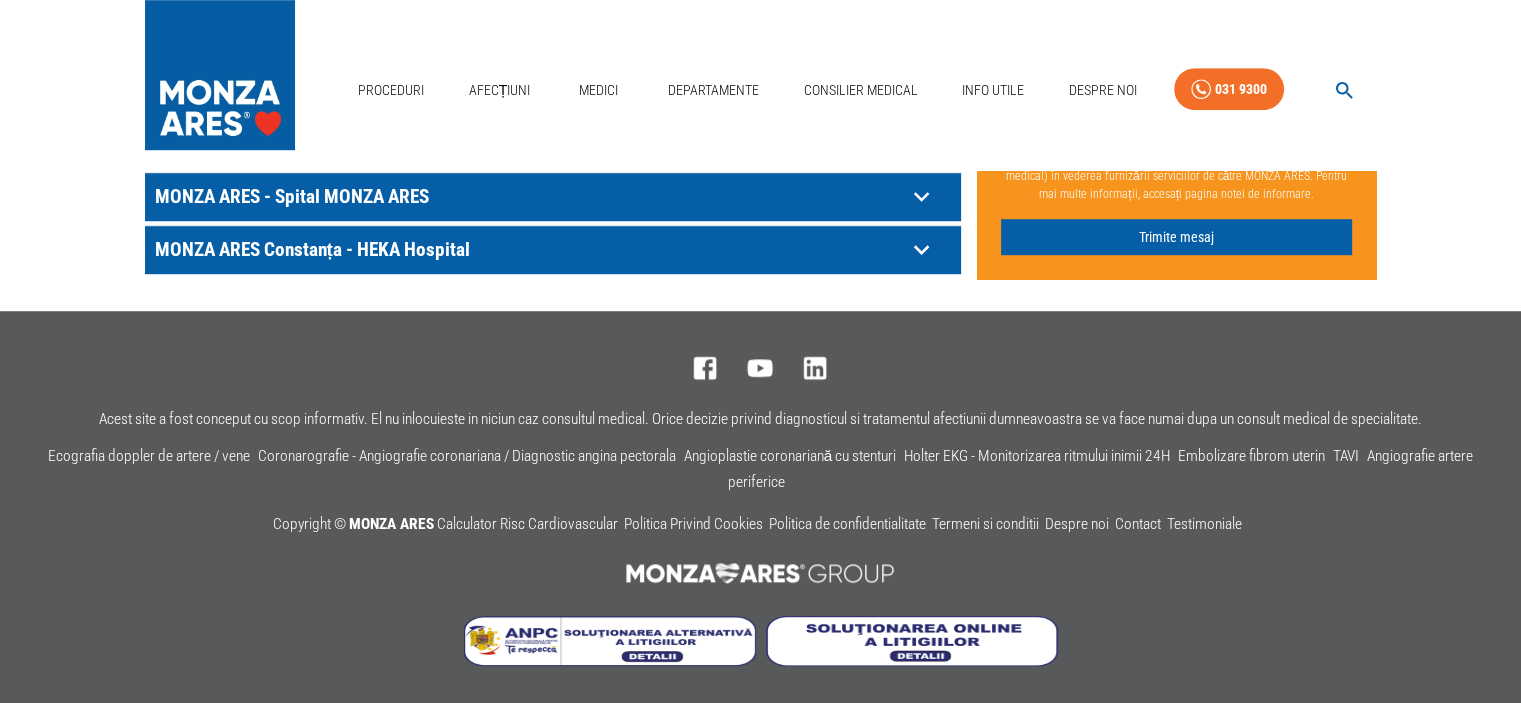scroll, scrollTop: 0, scrollLeft: 0, axis: both 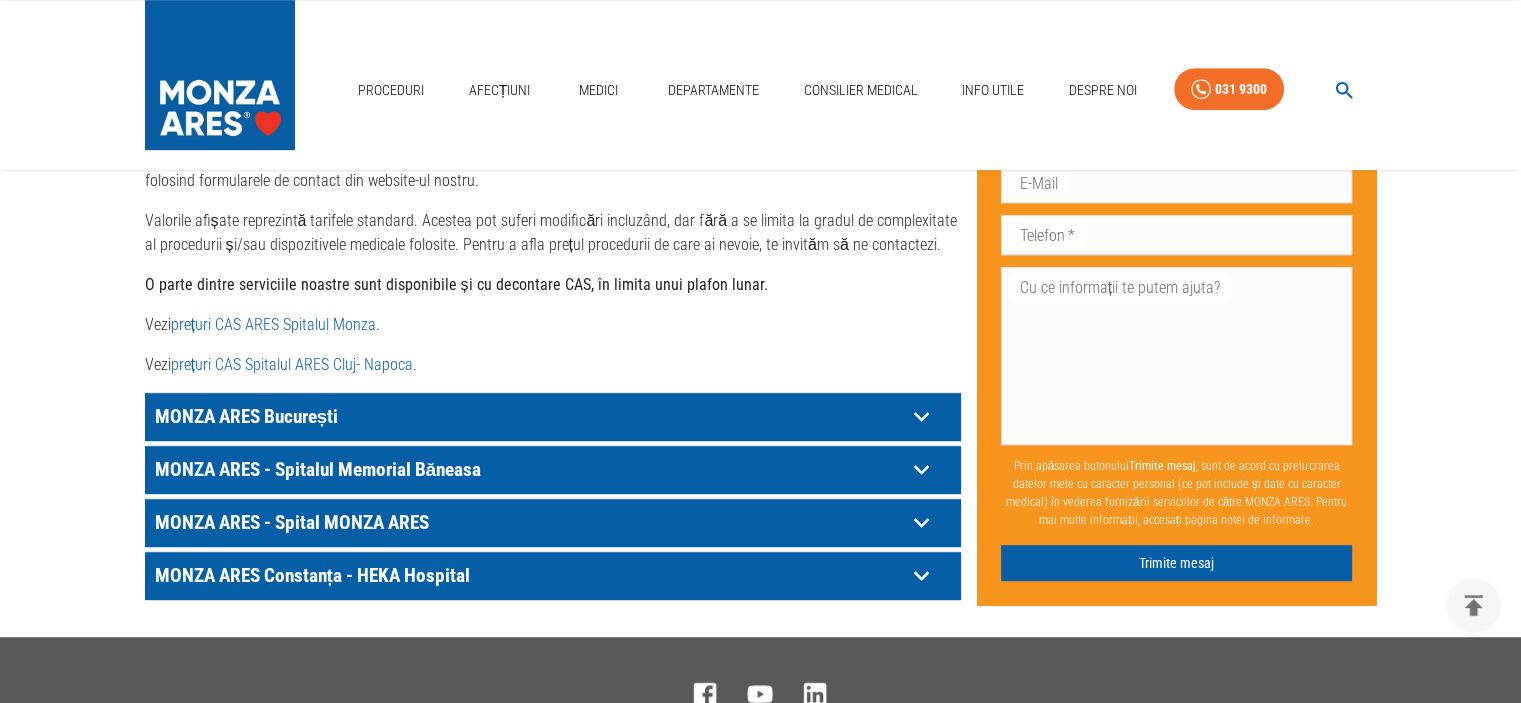 click on "prețuri CAS ARES Spitalul Monza" at bounding box center (273, 324) 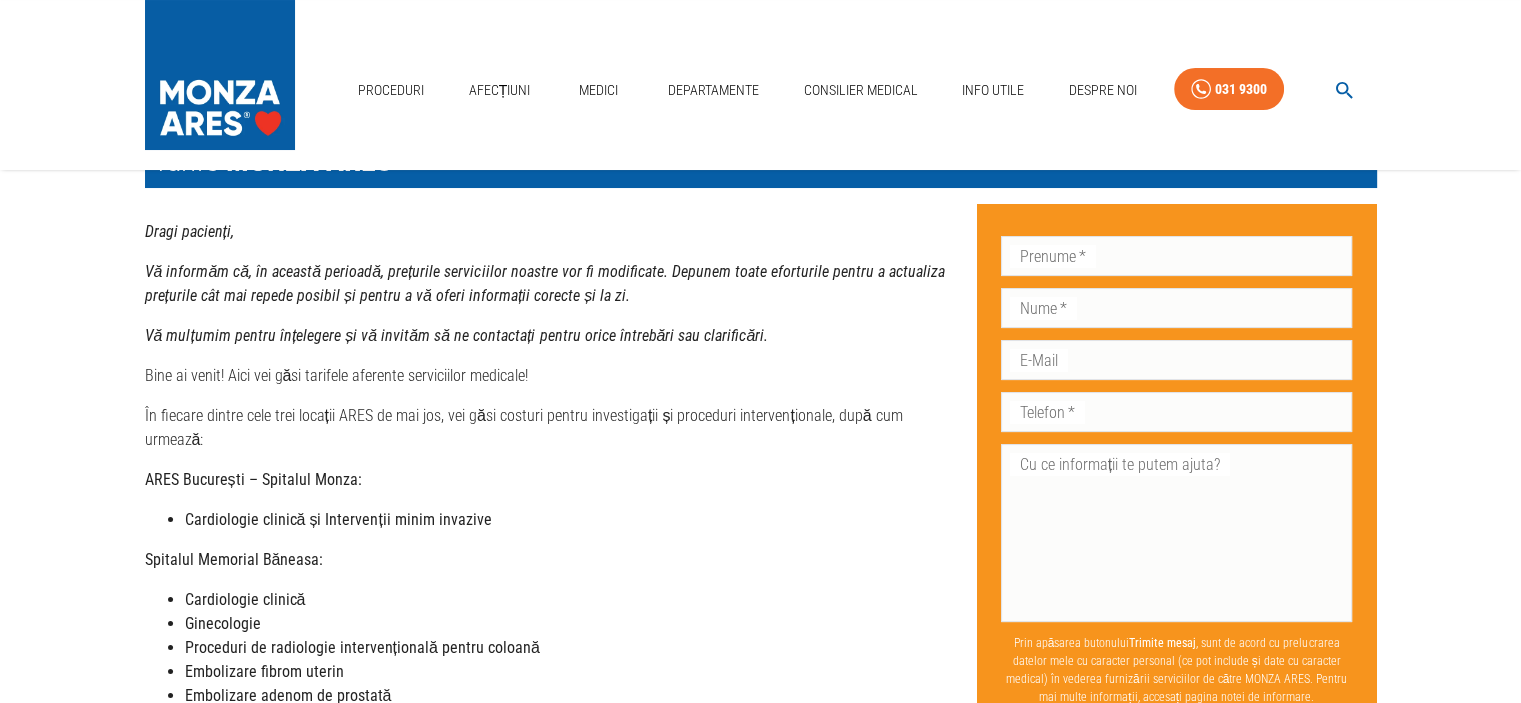 scroll, scrollTop: 0, scrollLeft: 0, axis: both 